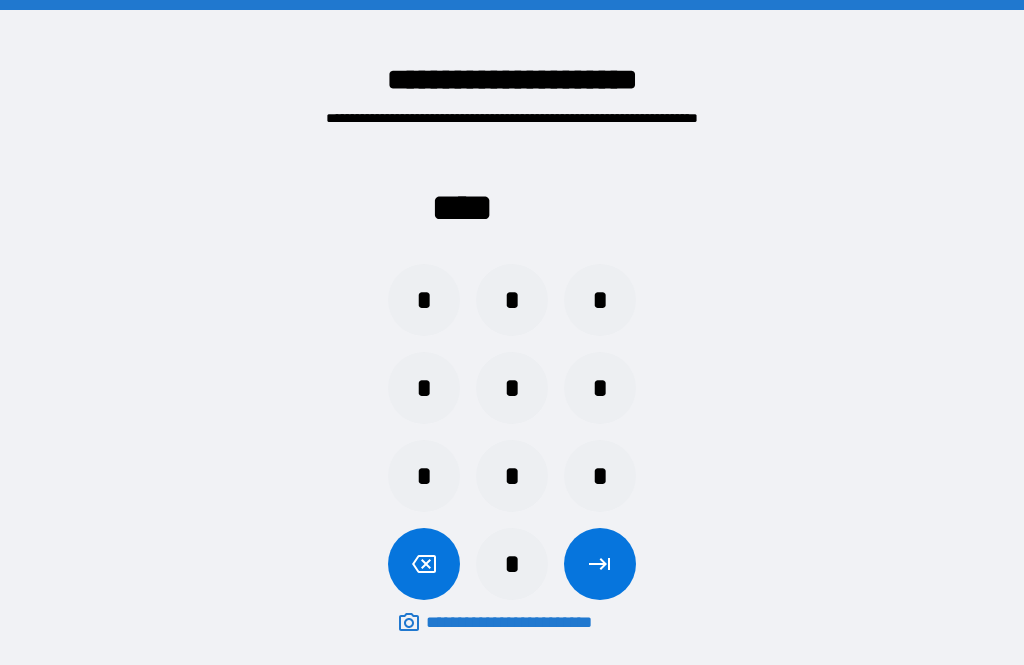scroll, scrollTop: 0, scrollLeft: 0, axis: both 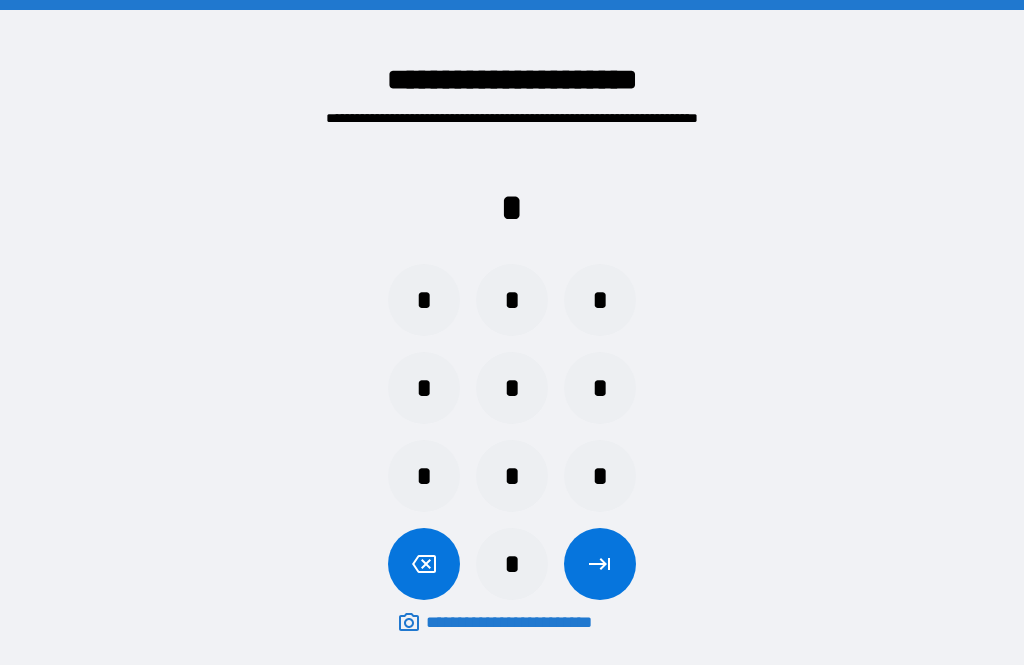 click on "*" at bounding box center (512, 388) 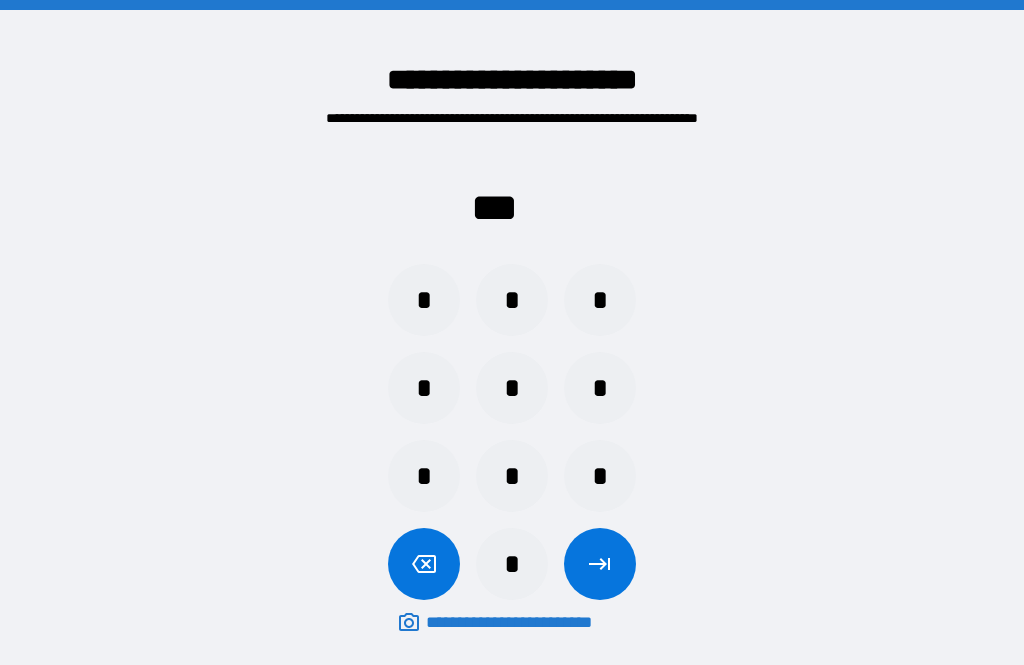 click on "*" at bounding box center (600, 476) 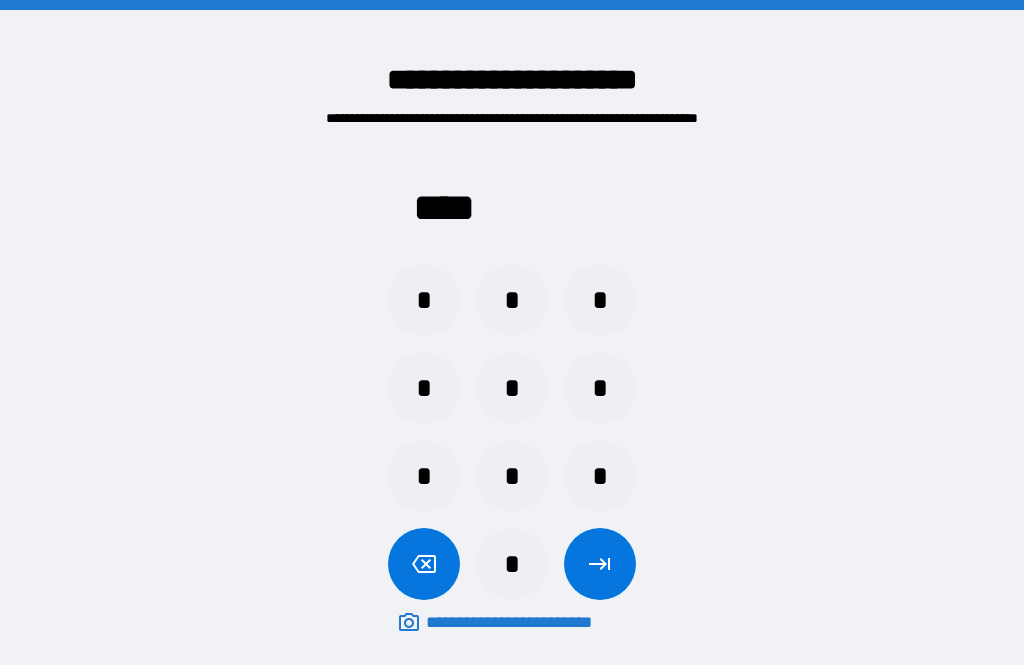 click 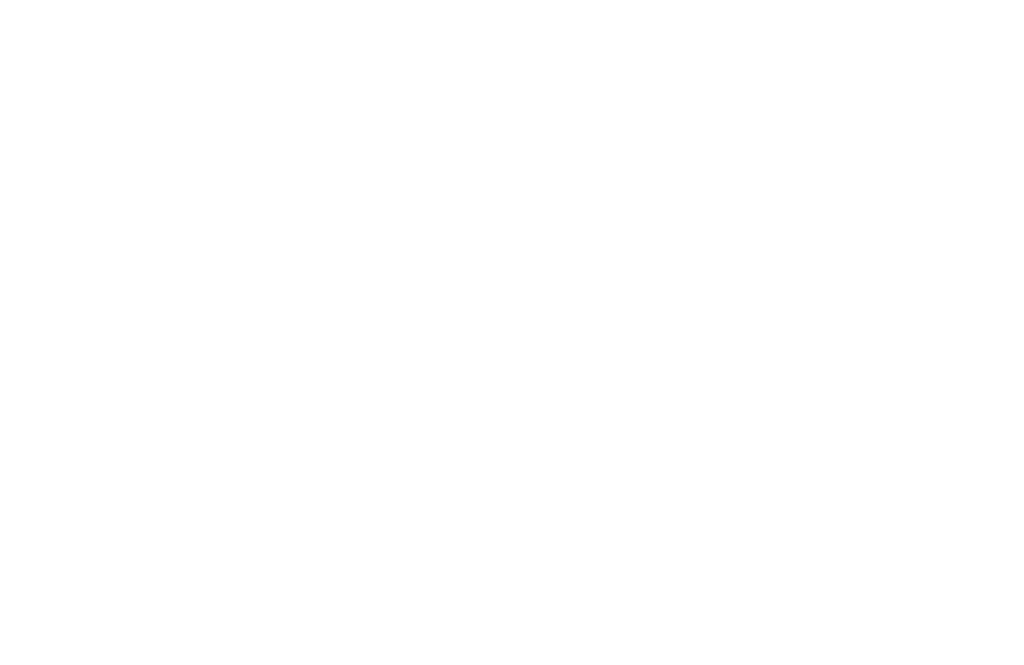 scroll, scrollTop: 0, scrollLeft: 0, axis: both 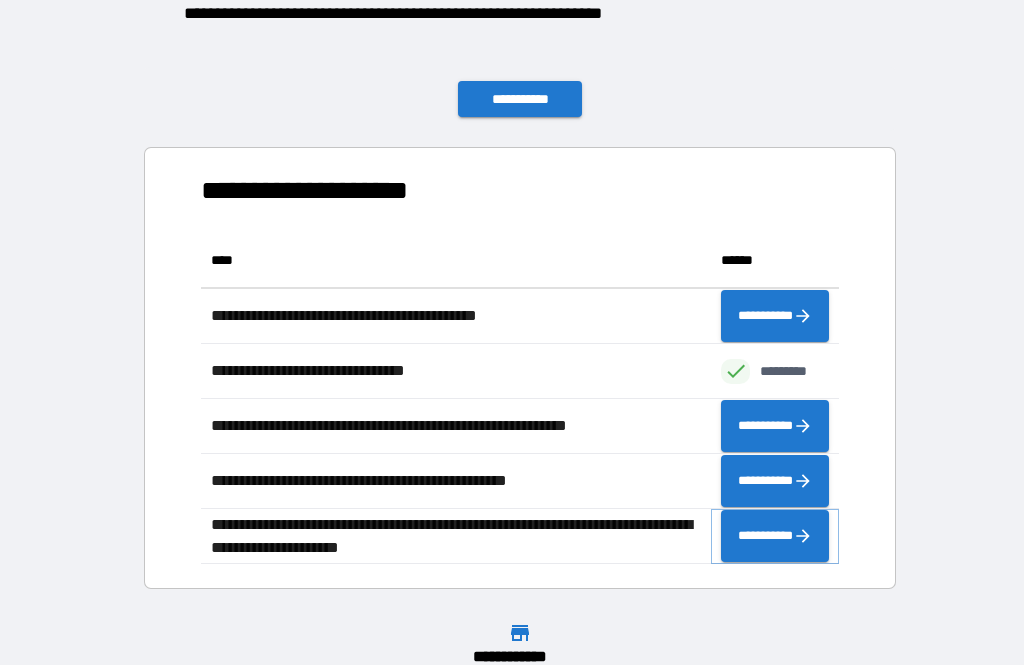 click on "**********" at bounding box center [775, 536] 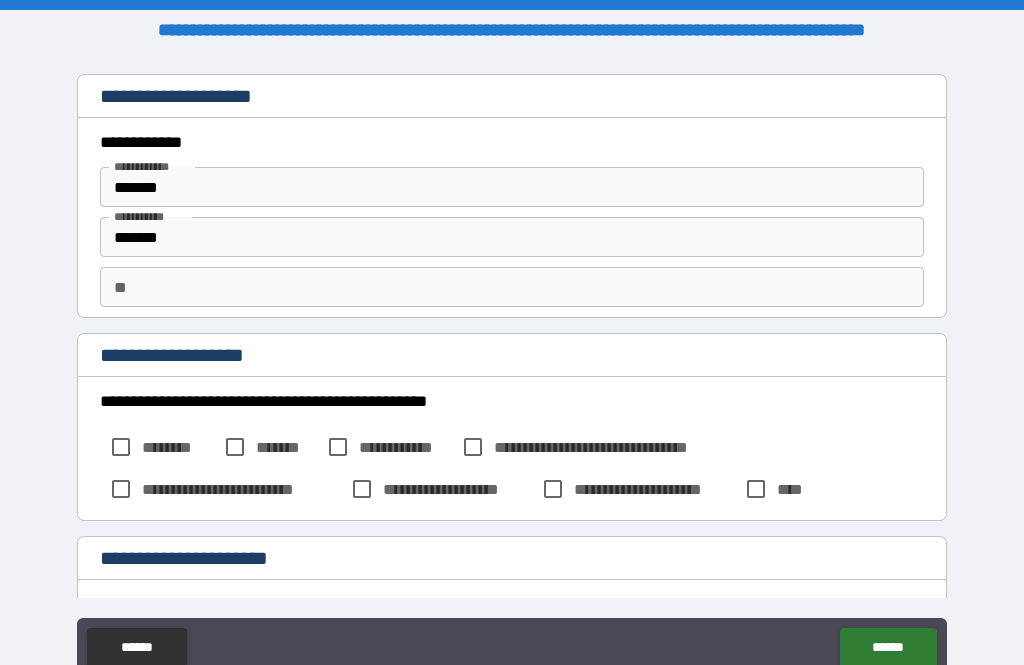 type on "*" 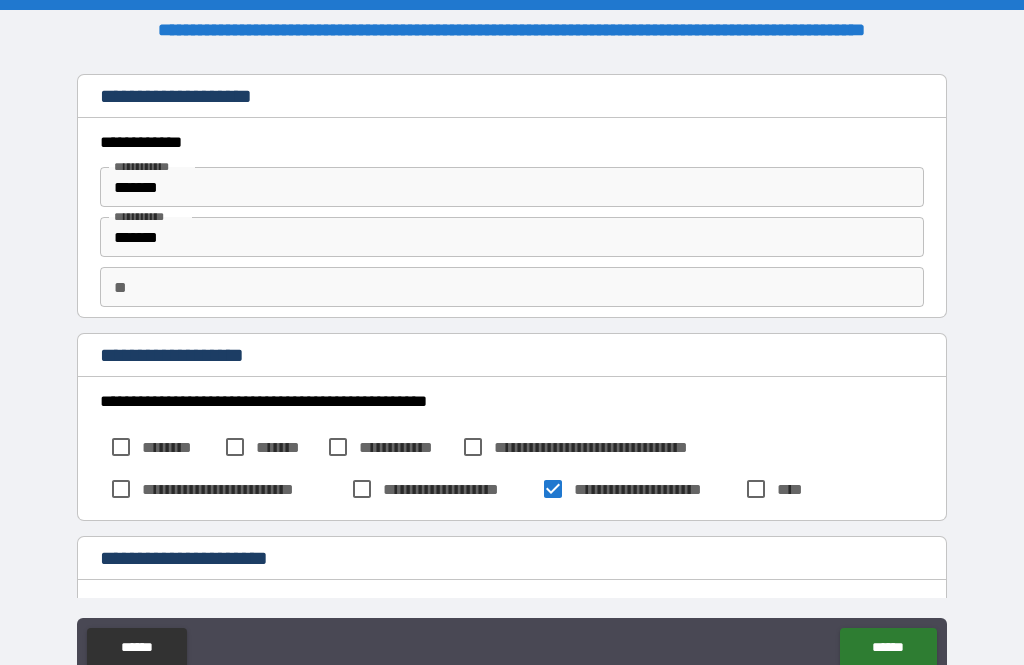 type on "*" 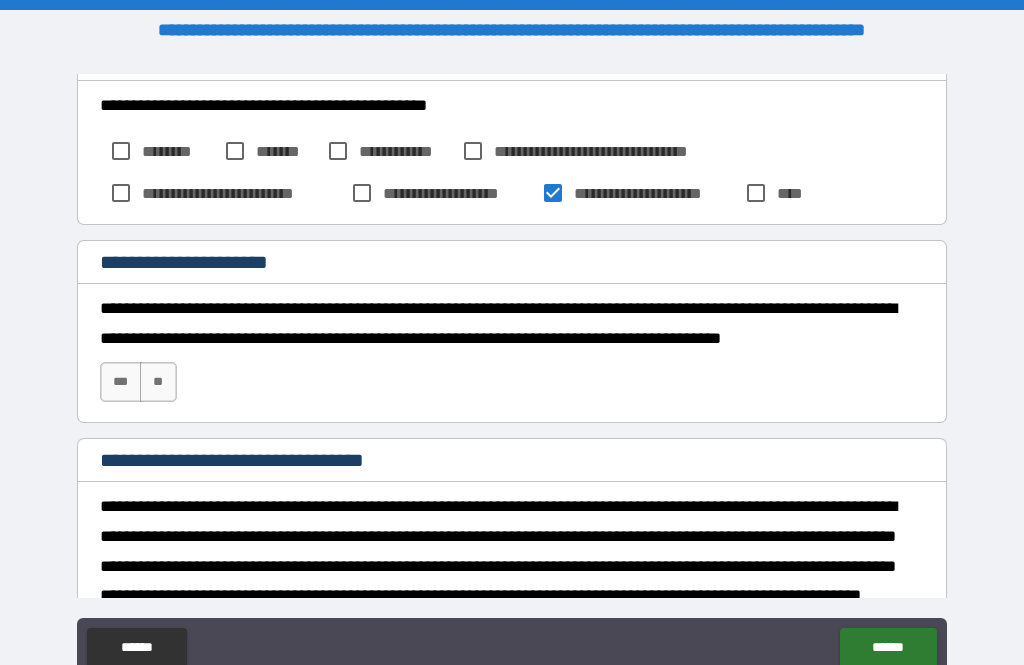 scroll, scrollTop: 306, scrollLeft: 0, axis: vertical 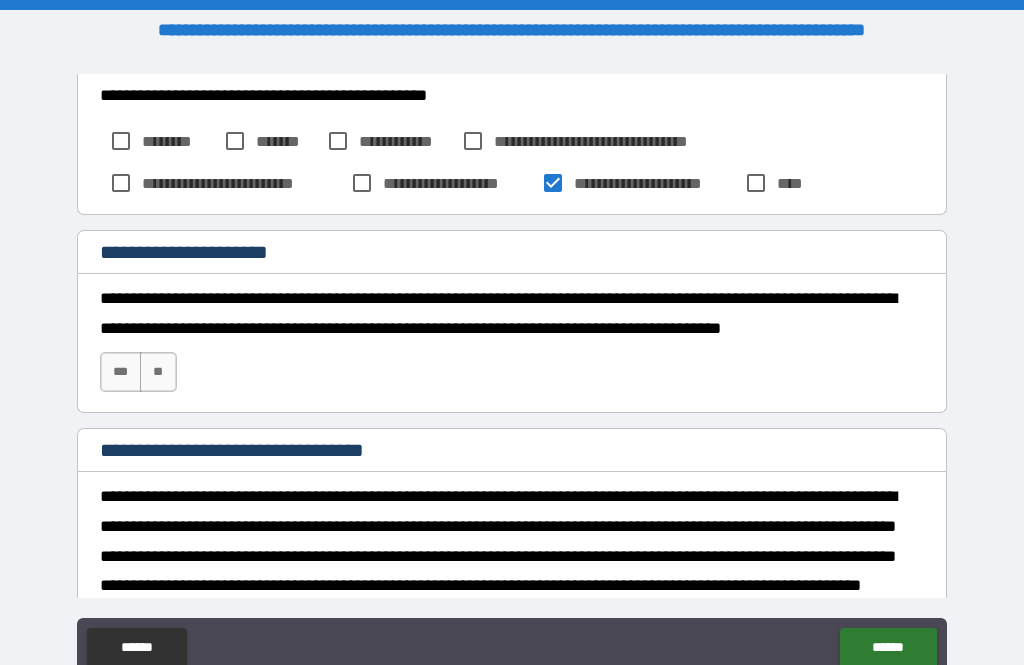click on "***" at bounding box center (121, 372) 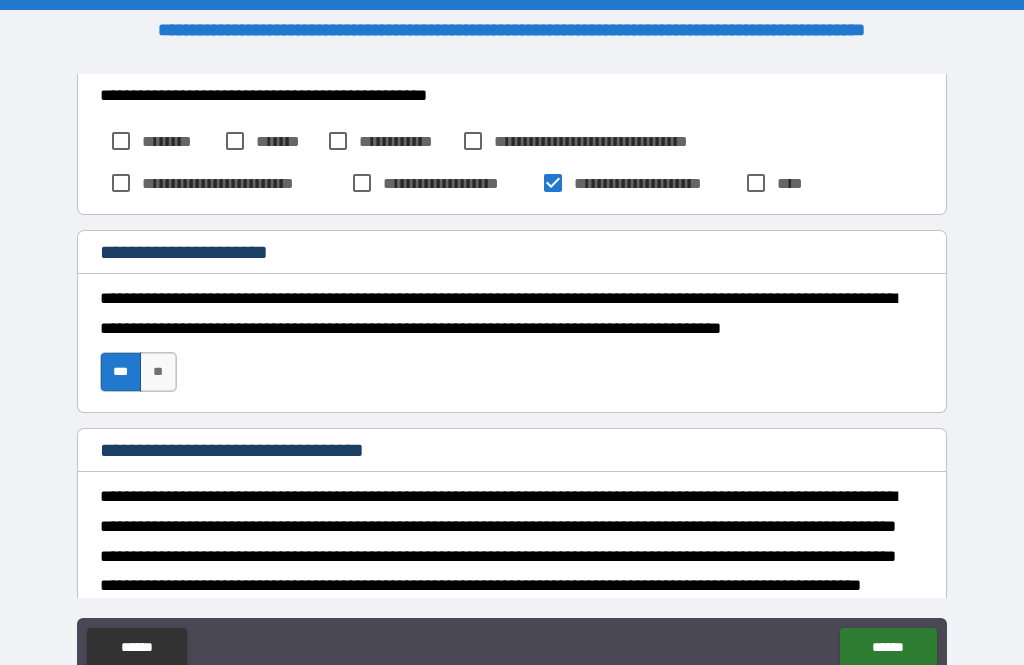 type on "*" 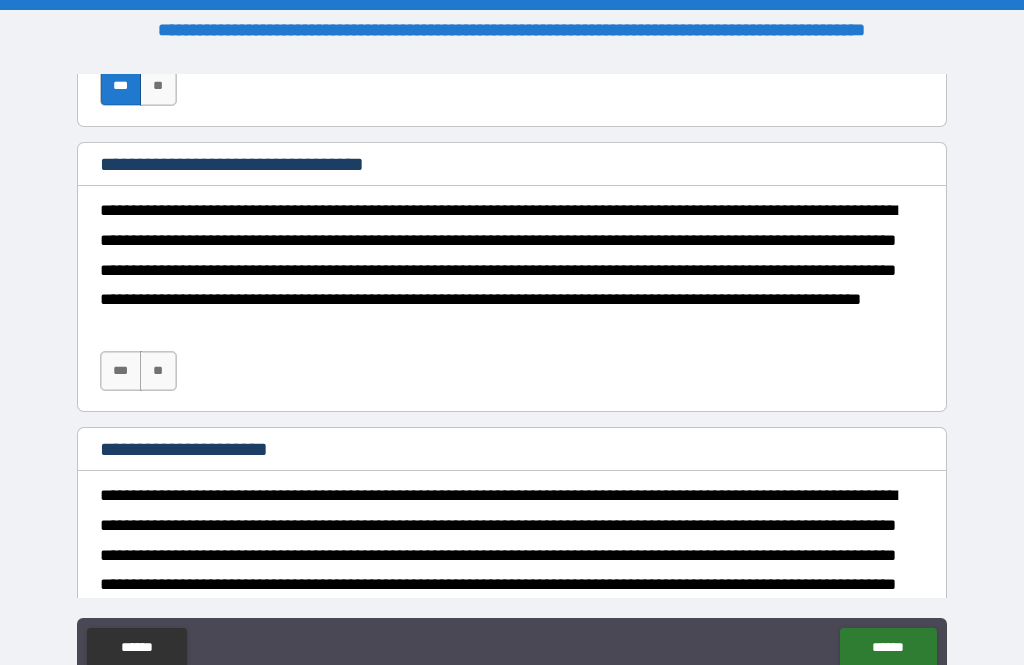 scroll, scrollTop: 610, scrollLeft: 0, axis: vertical 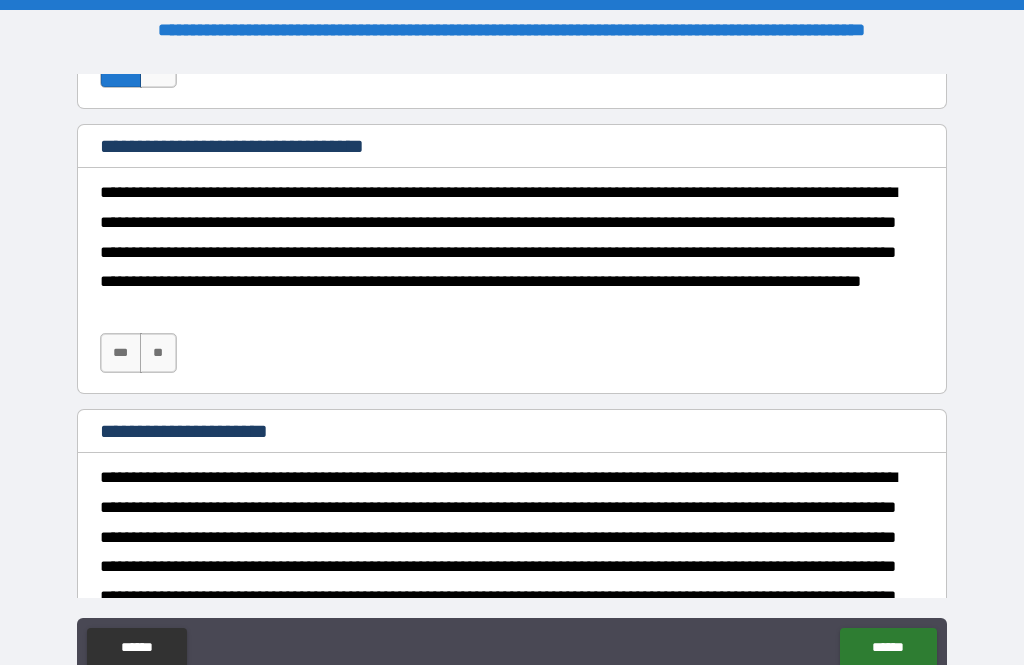 click on "***" at bounding box center [121, 353] 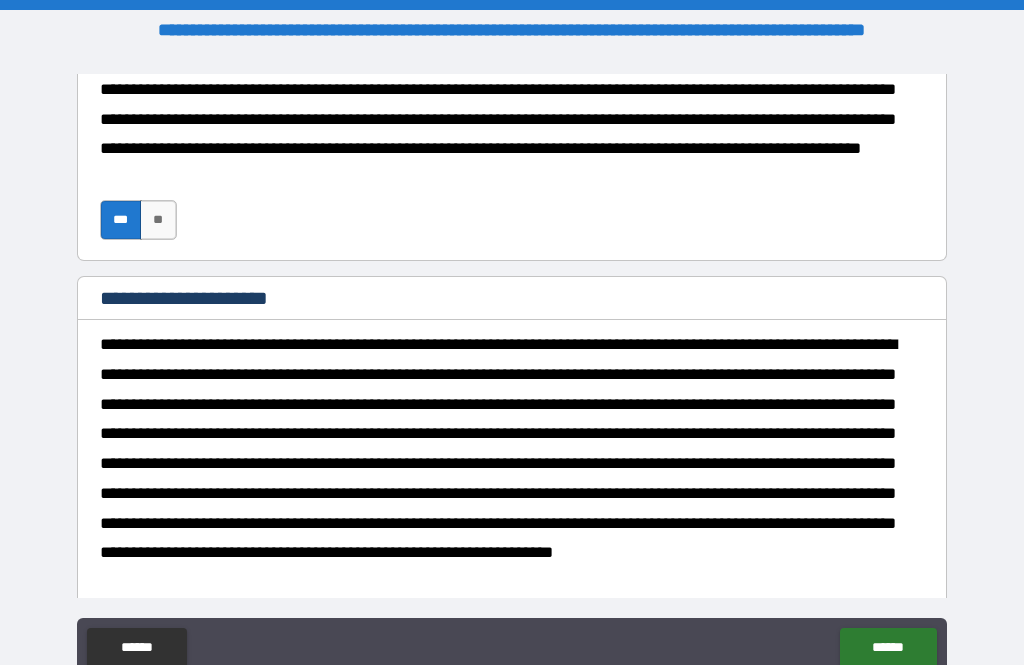 type on "*" 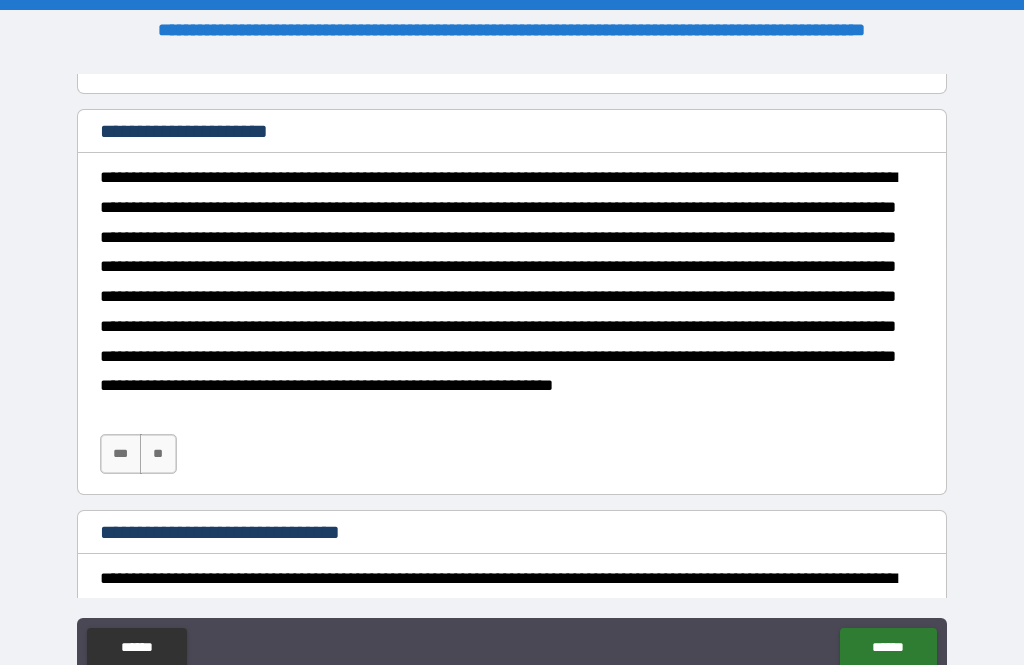 scroll, scrollTop: 911, scrollLeft: 0, axis: vertical 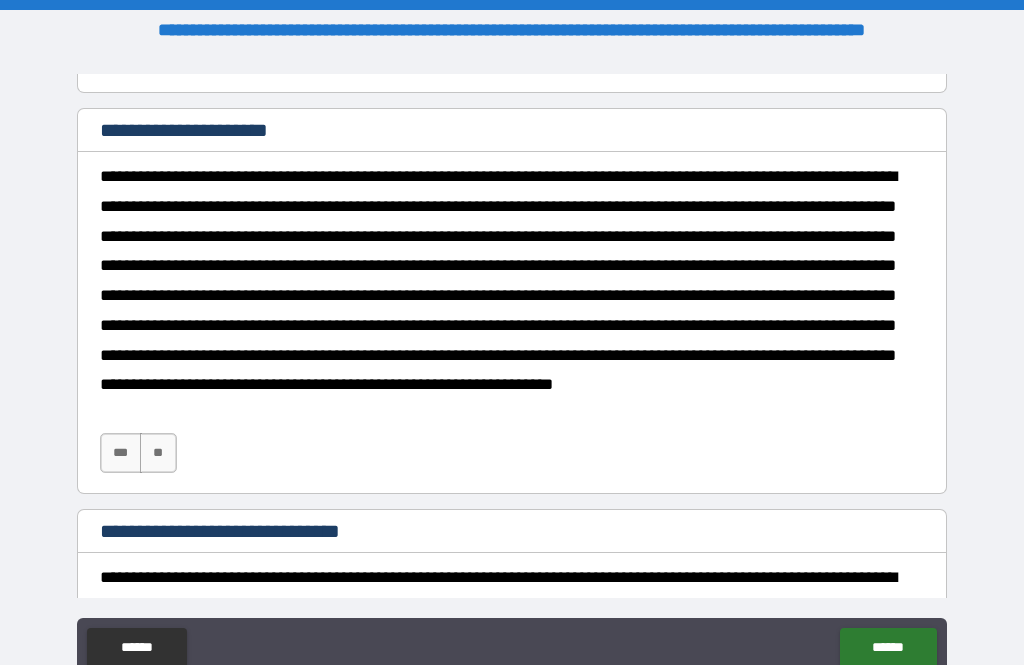 click on "**" at bounding box center (158, 453) 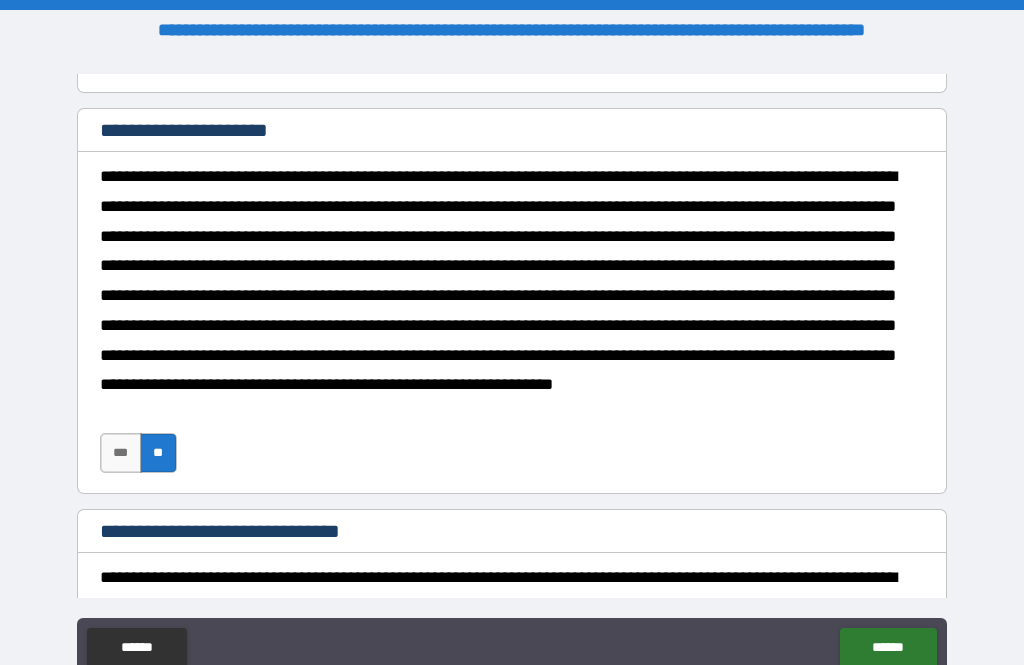 type on "*" 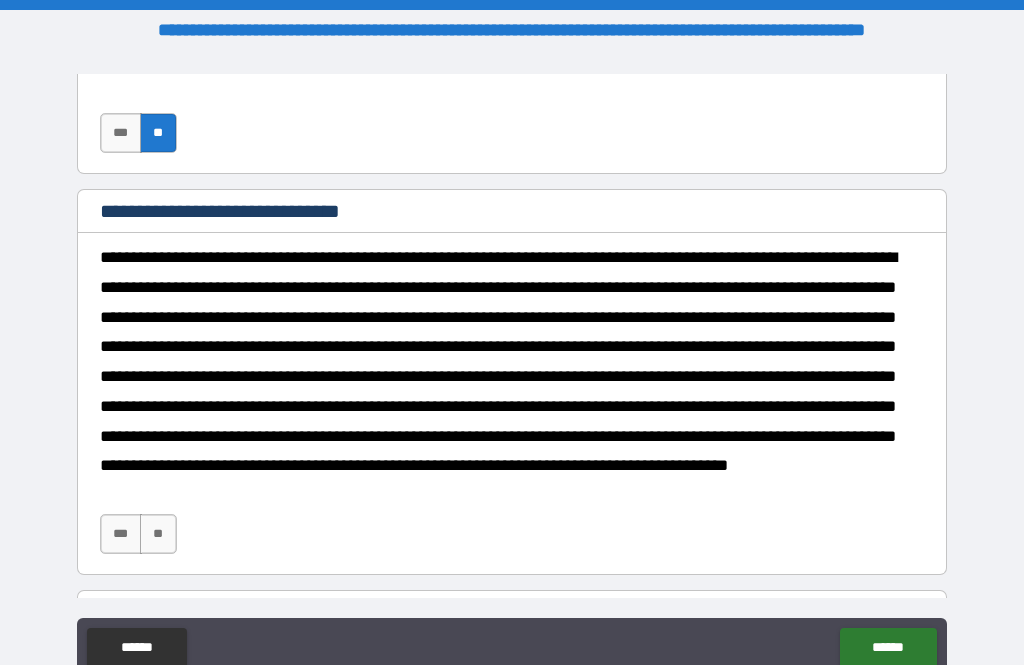 scroll, scrollTop: 1261, scrollLeft: 0, axis: vertical 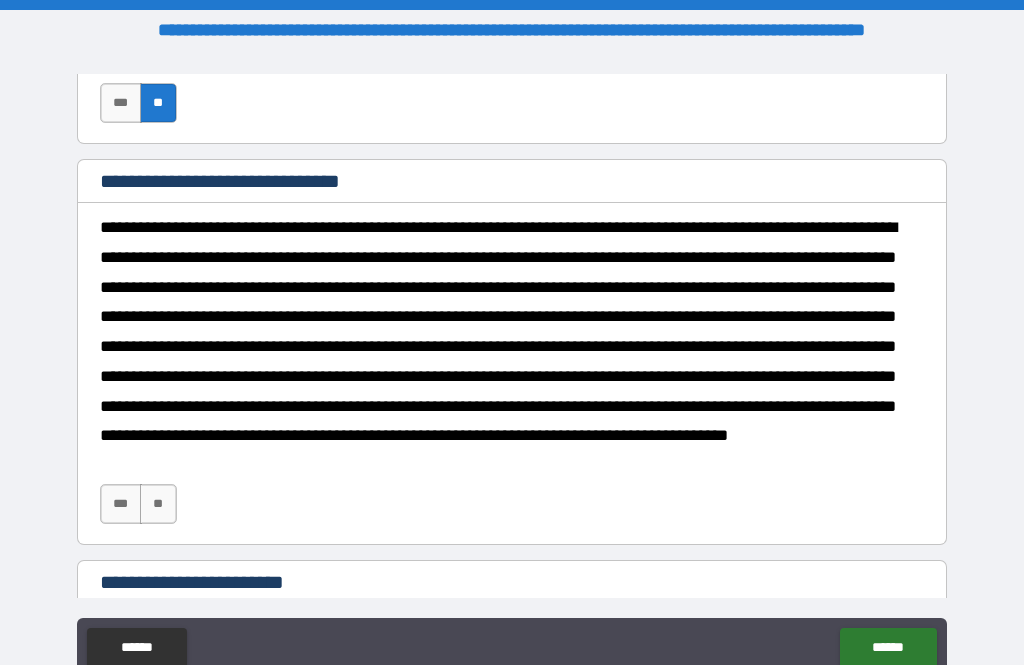 click on "**" at bounding box center [158, 504] 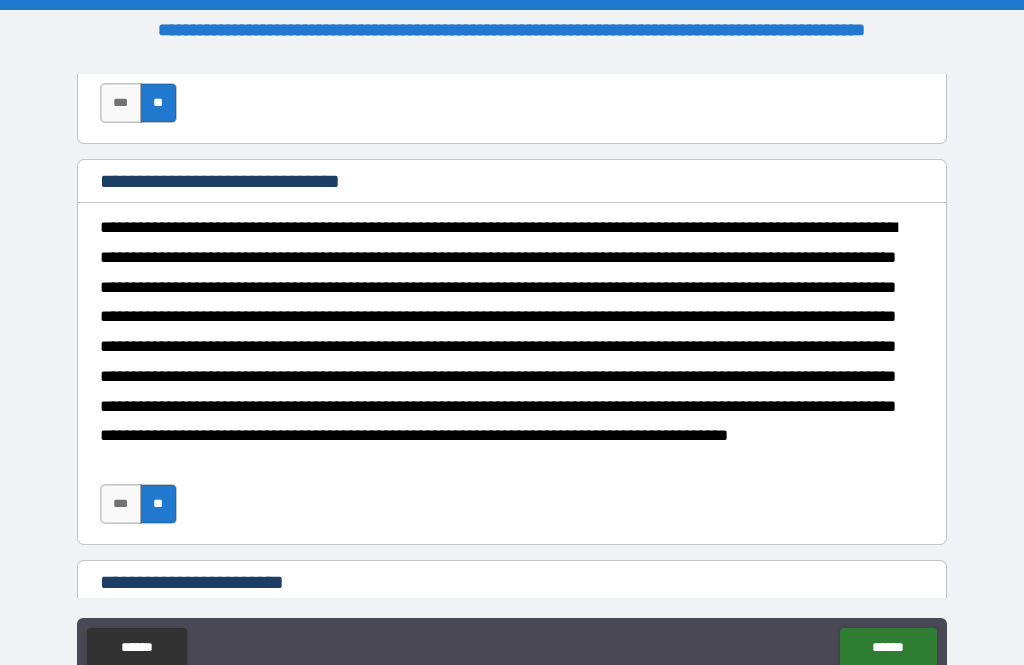 type on "*" 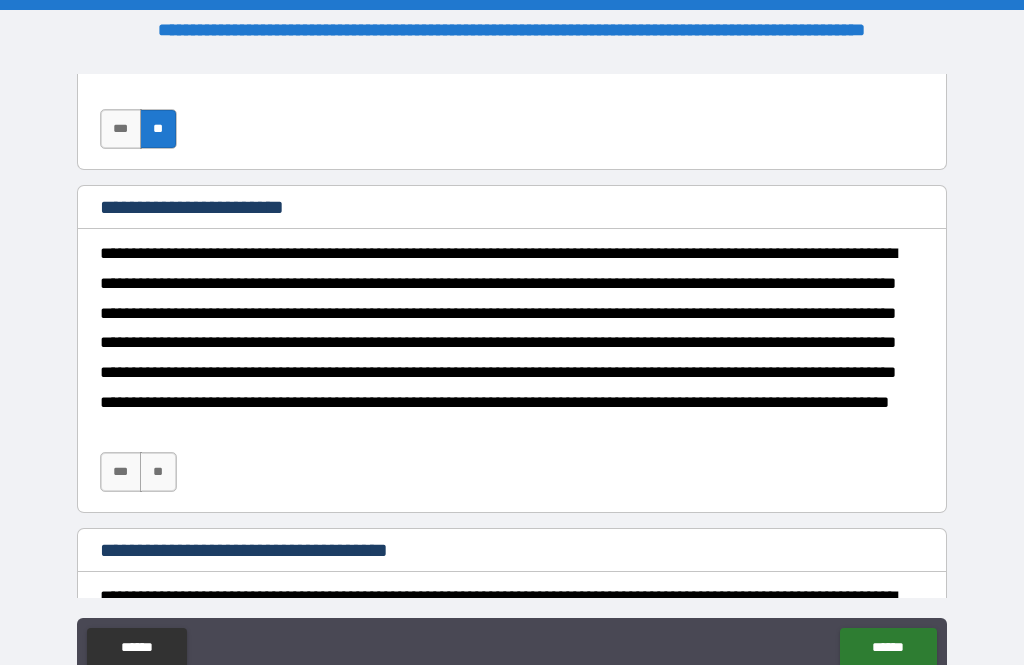 click on "**" at bounding box center (158, 472) 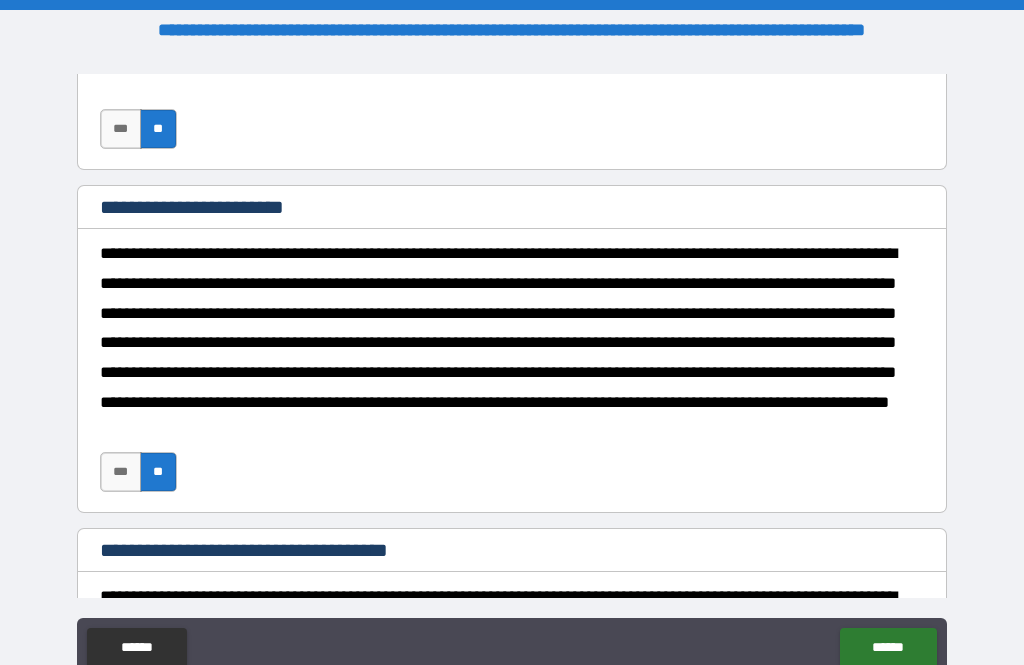 type on "*" 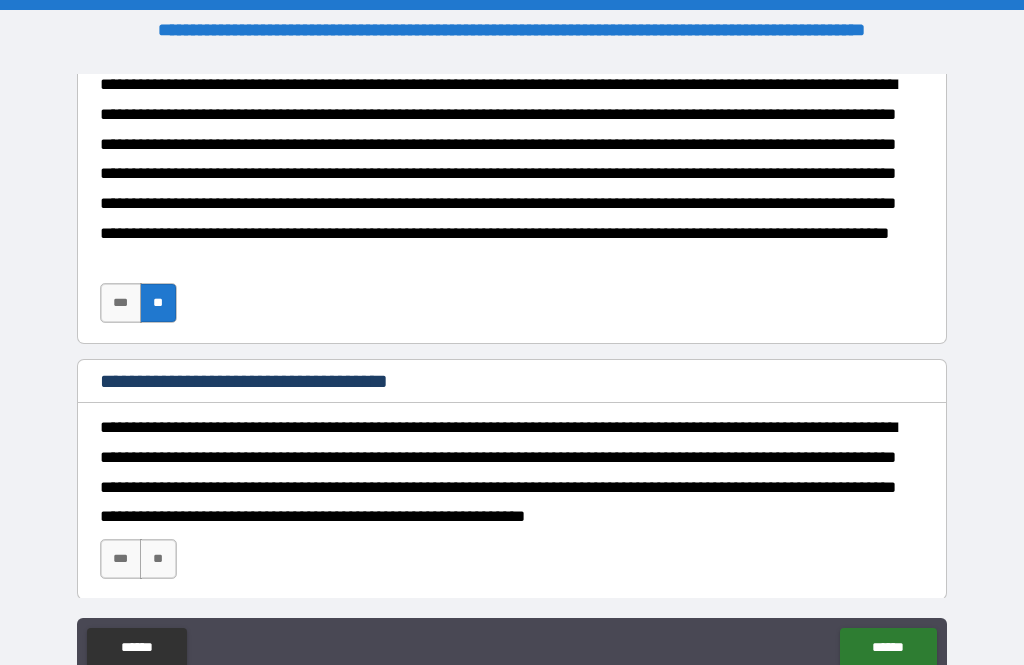 type on "*" 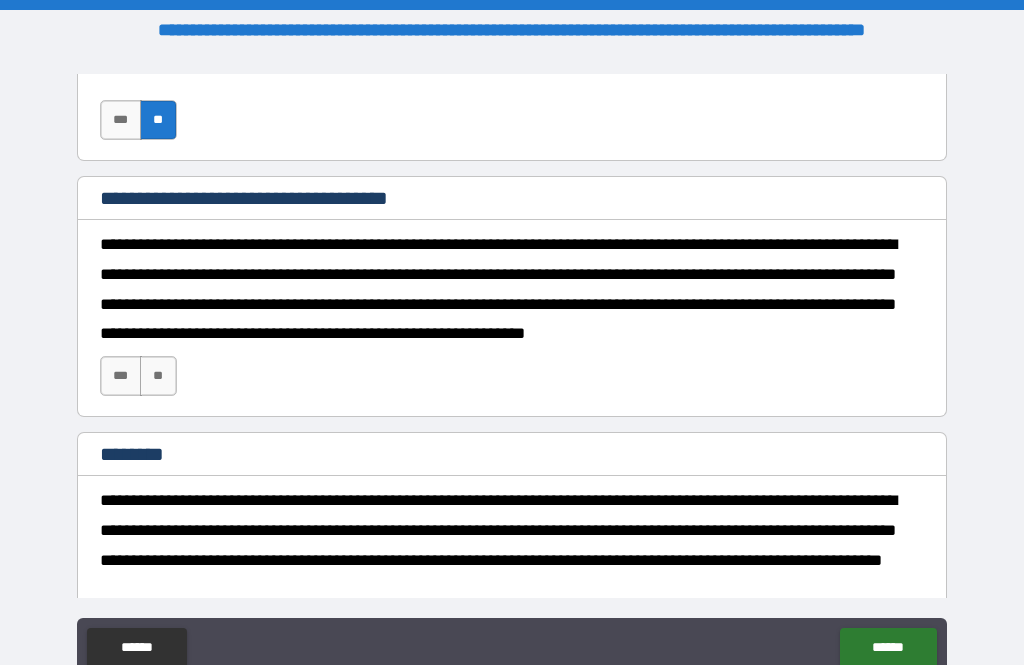 scroll, scrollTop: 1990, scrollLeft: 0, axis: vertical 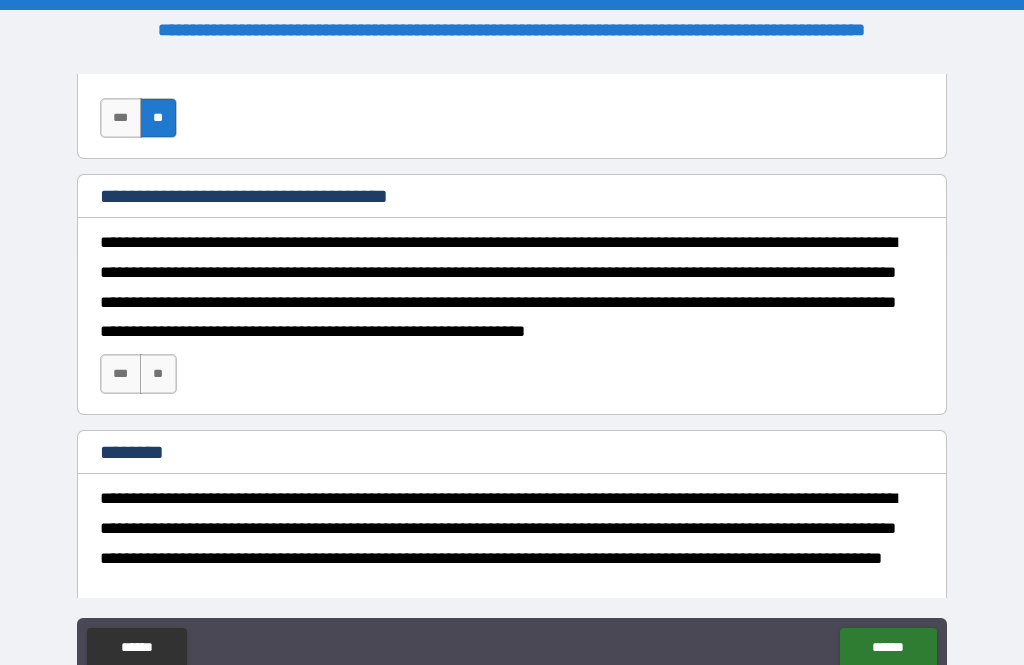 click on "**" at bounding box center [158, 374] 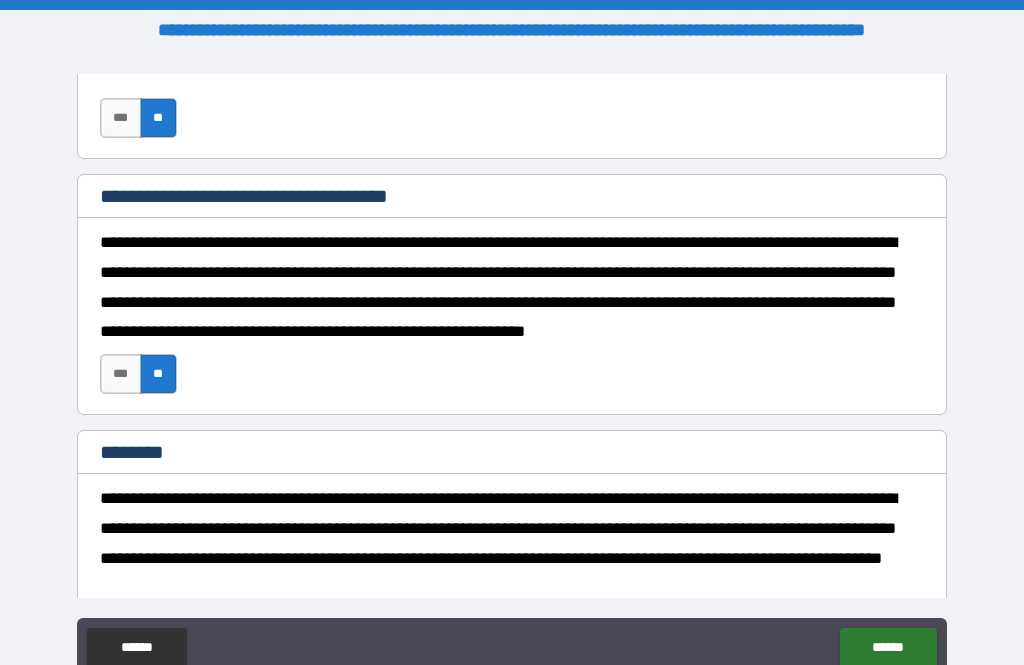 type on "*" 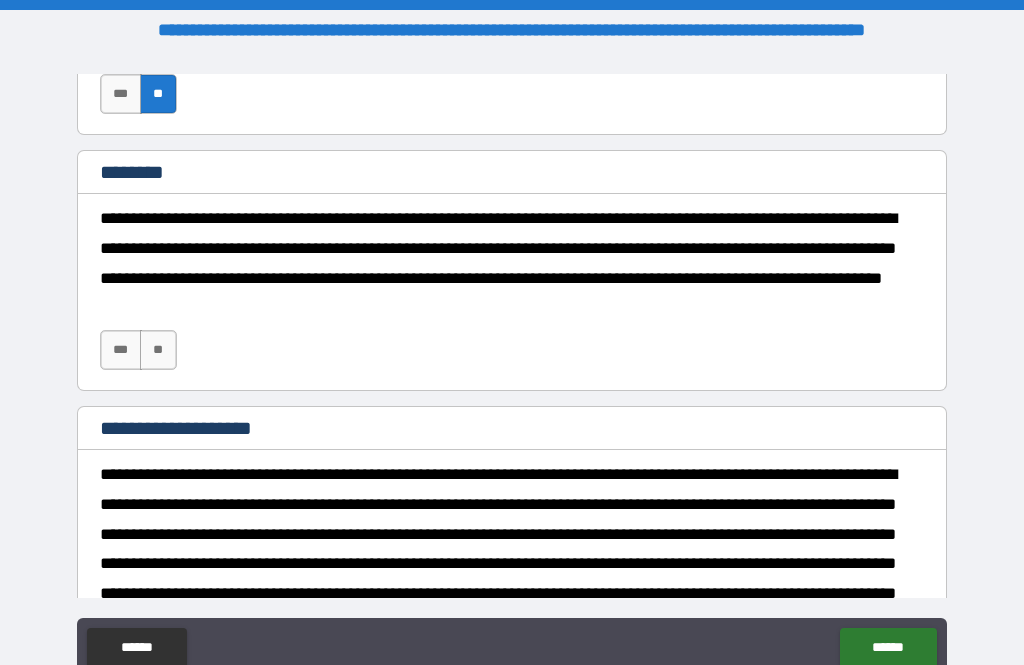 scroll, scrollTop: 2283, scrollLeft: 0, axis: vertical 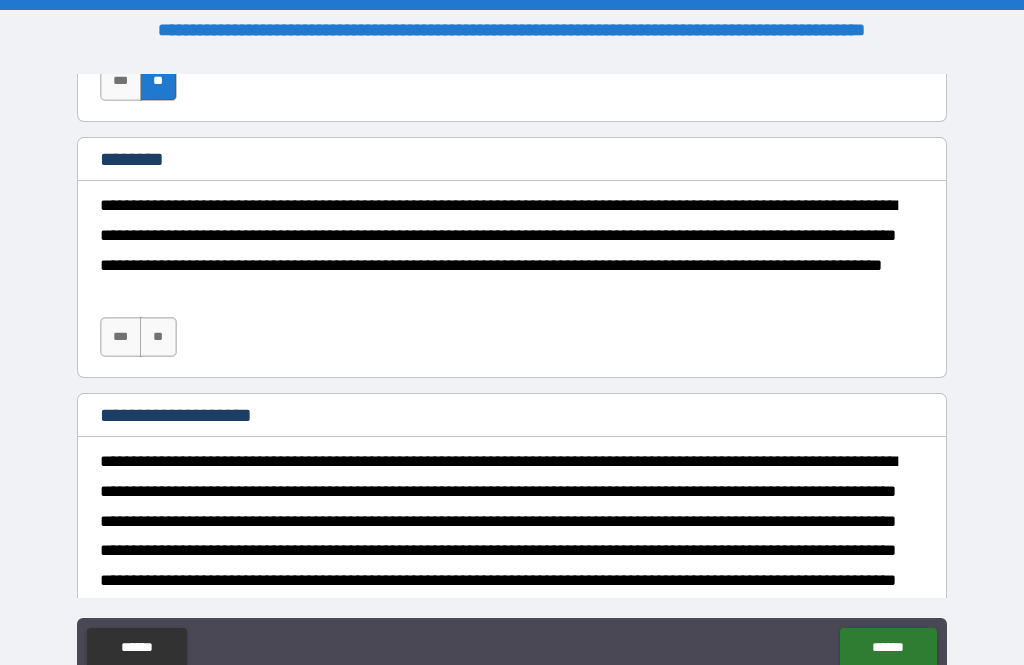 click on "**" at bounding box center [158, 337] 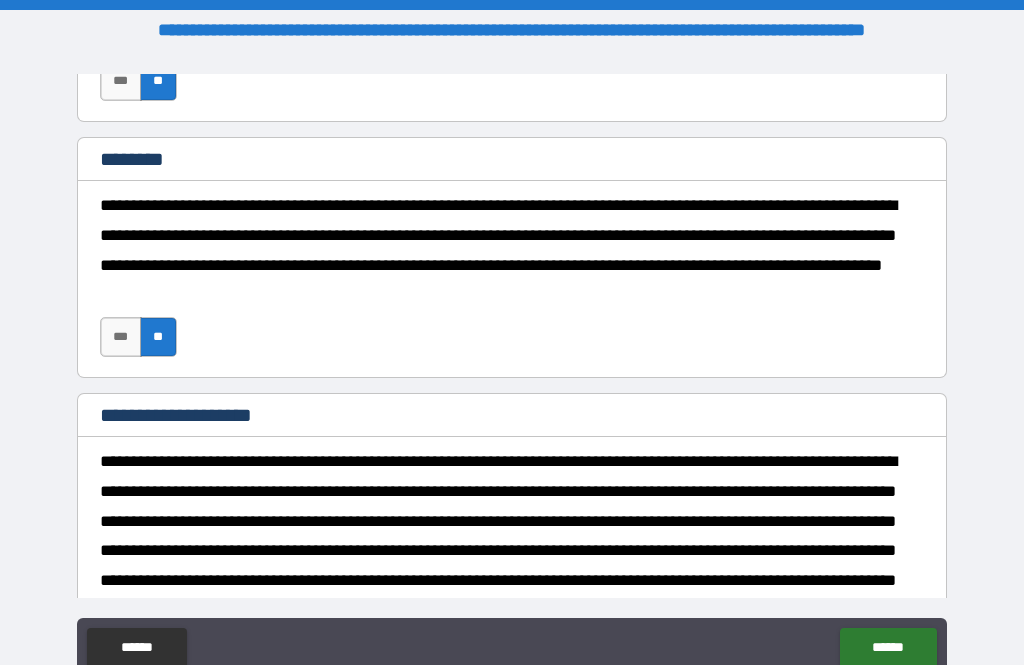 type on "*" 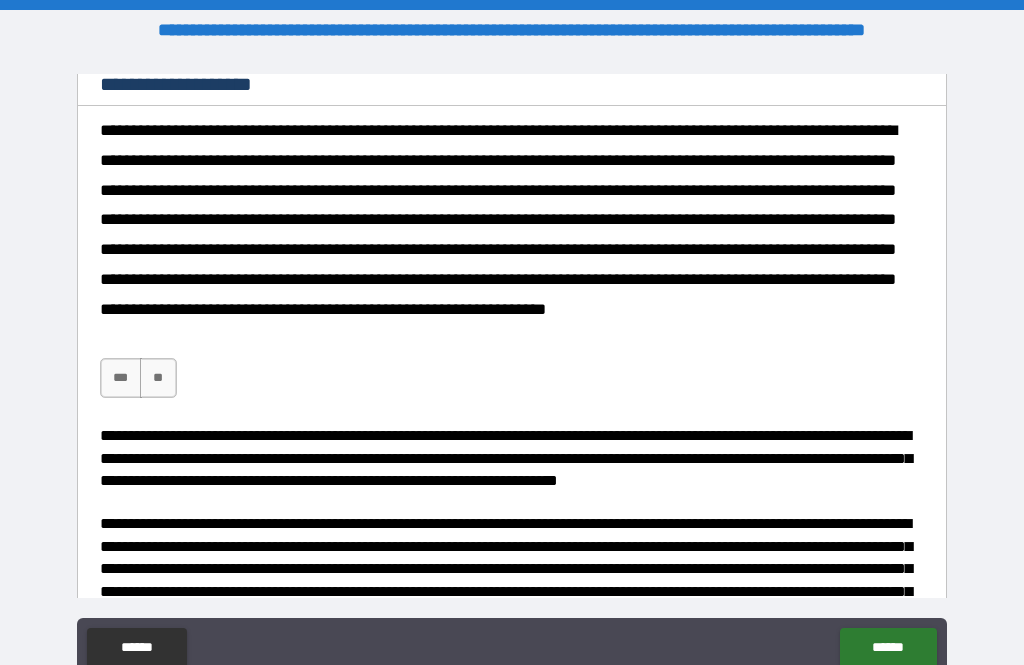 scroll, scrollTop: 2658, scrollLeft: 0, axis: vertical 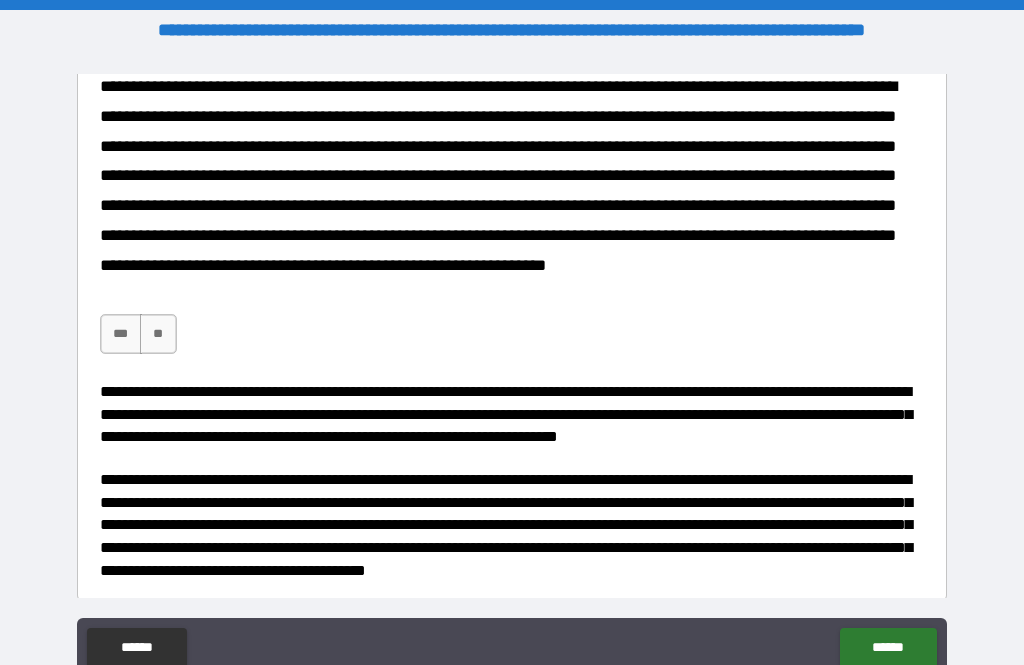 click on "**" at bounding box center (158, 334) 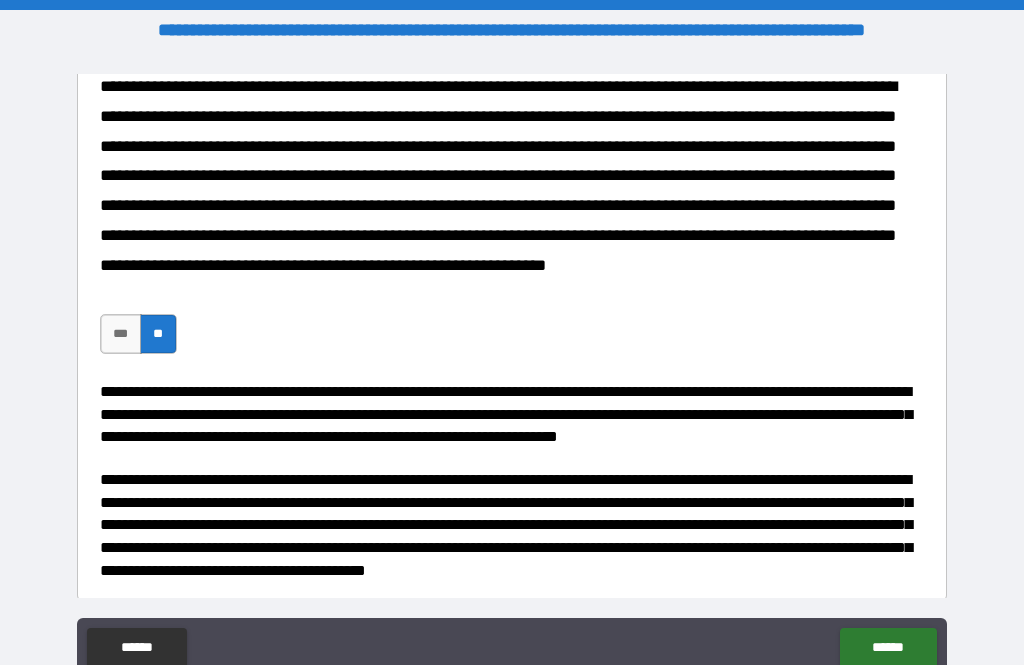 type on "*" 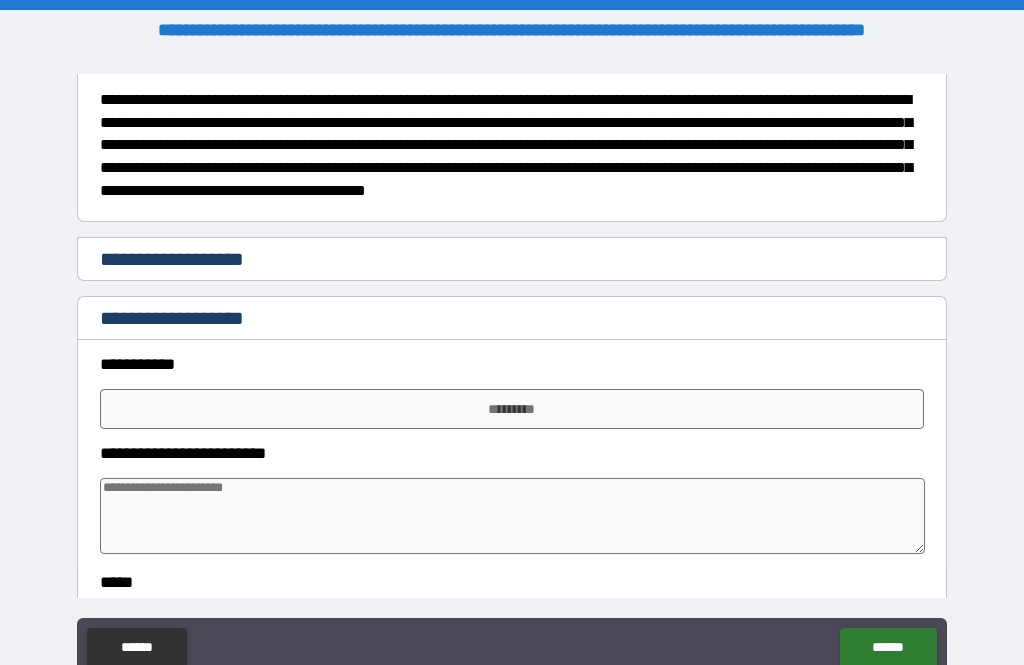scroll, scrollTop: 3040, scrollLeft: 0, axis: vertical 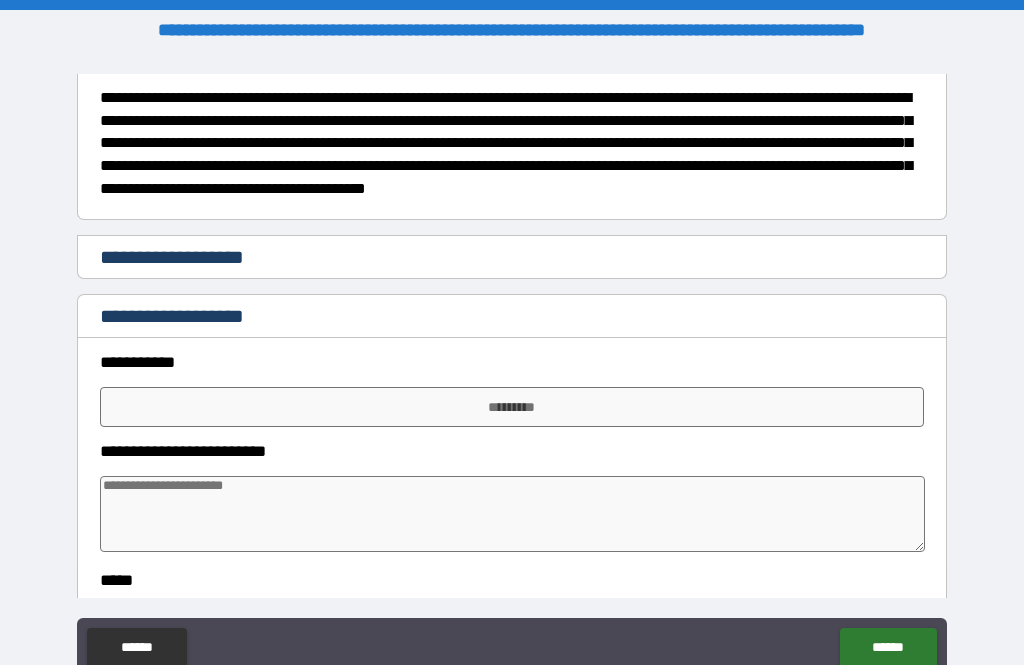 click on "*********" at bounding box center (512, 407) 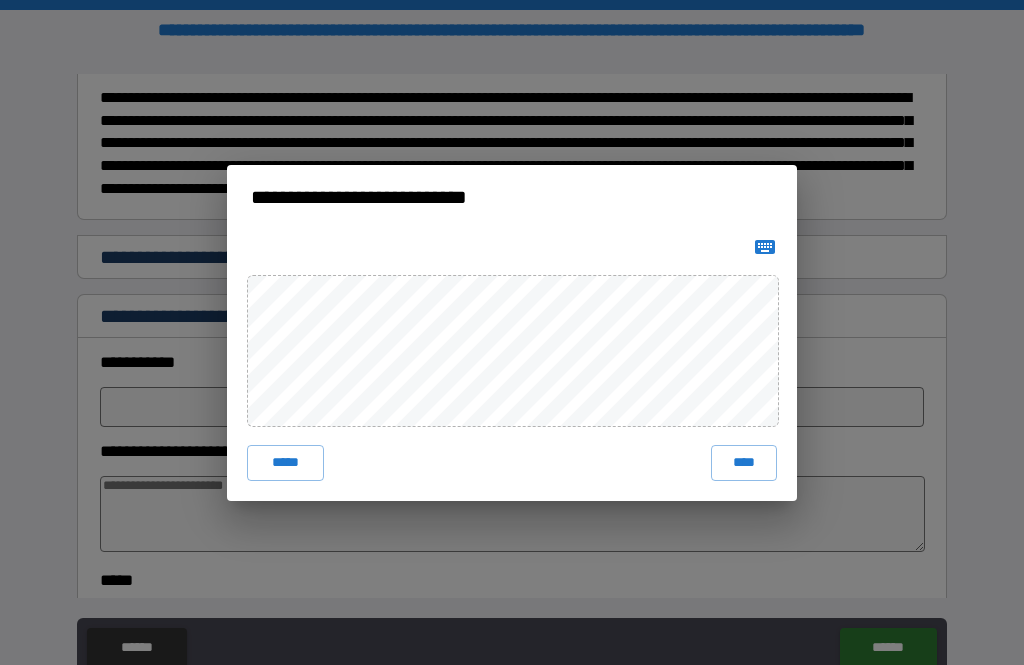 click on "****" at bounding box center (744, 463) 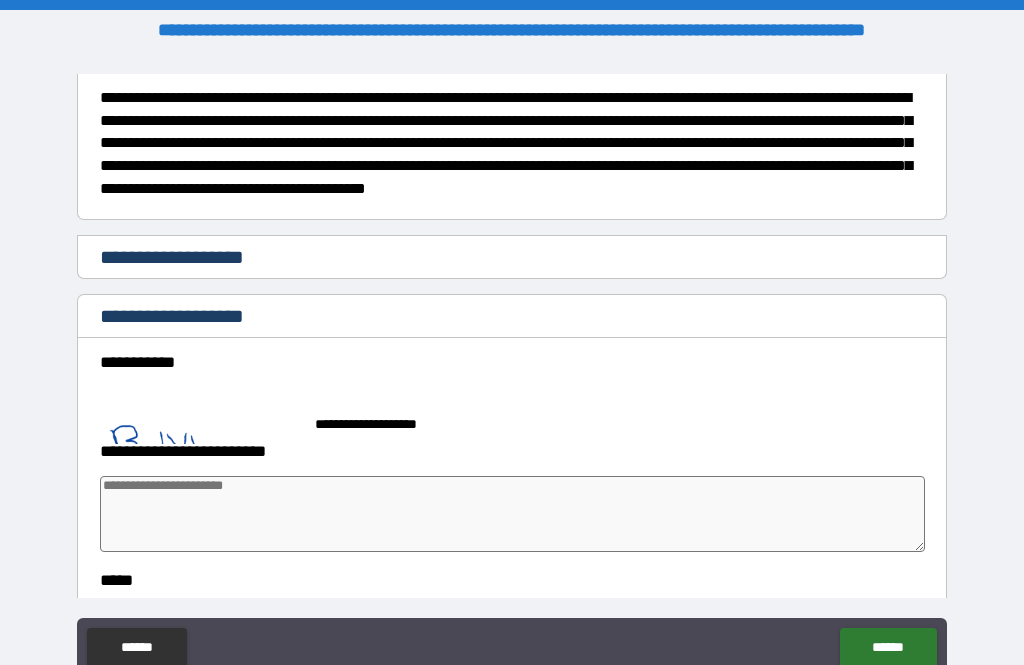 type on "*" 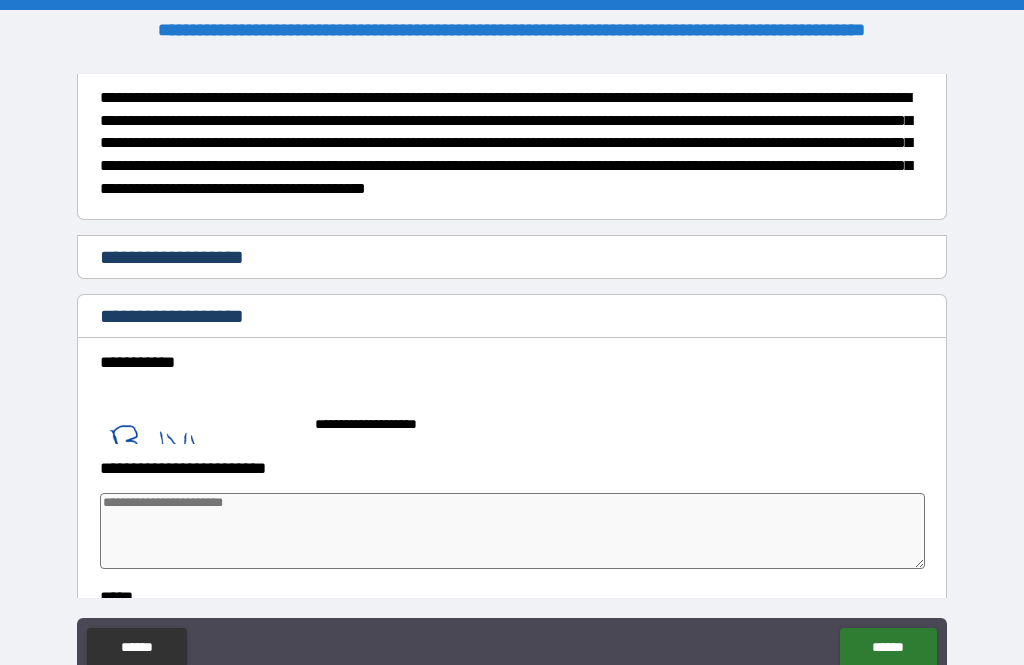 click at bounding box center [513, 531] 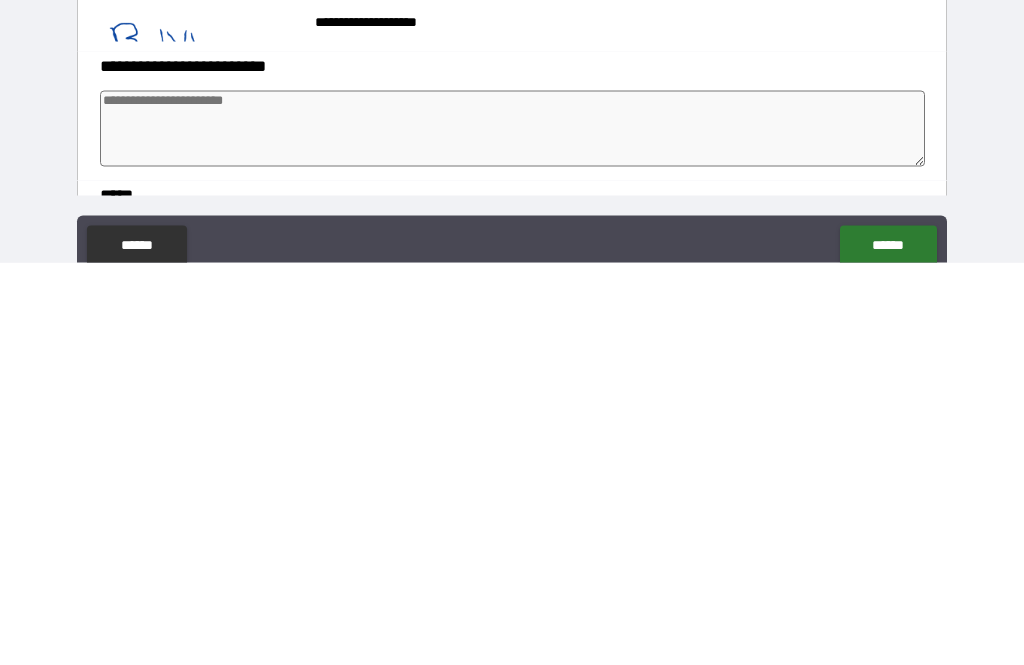 type on "*" 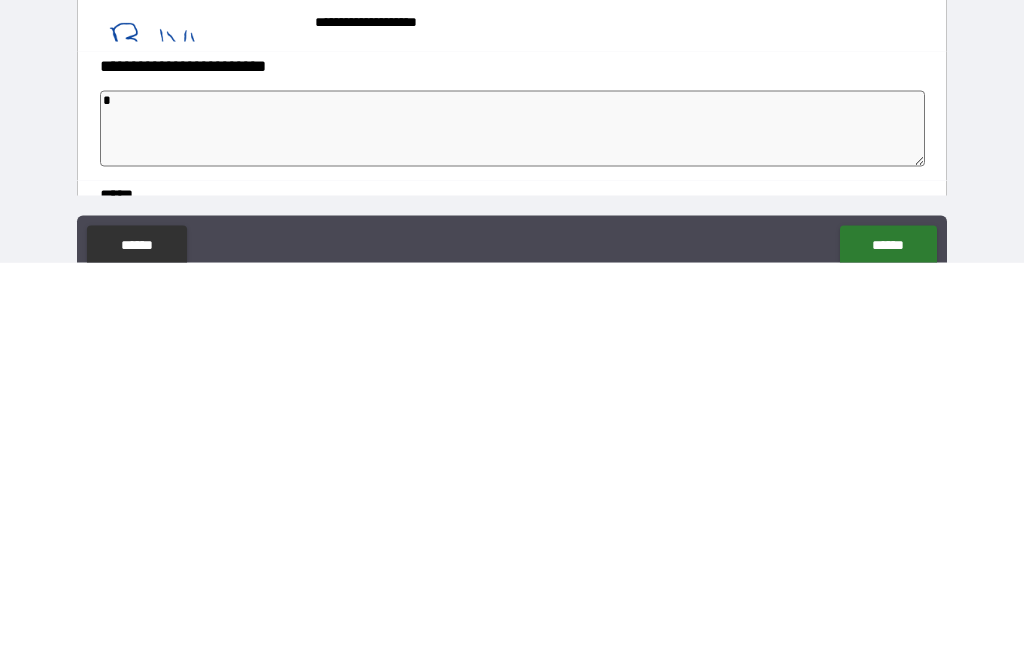 type on "**" 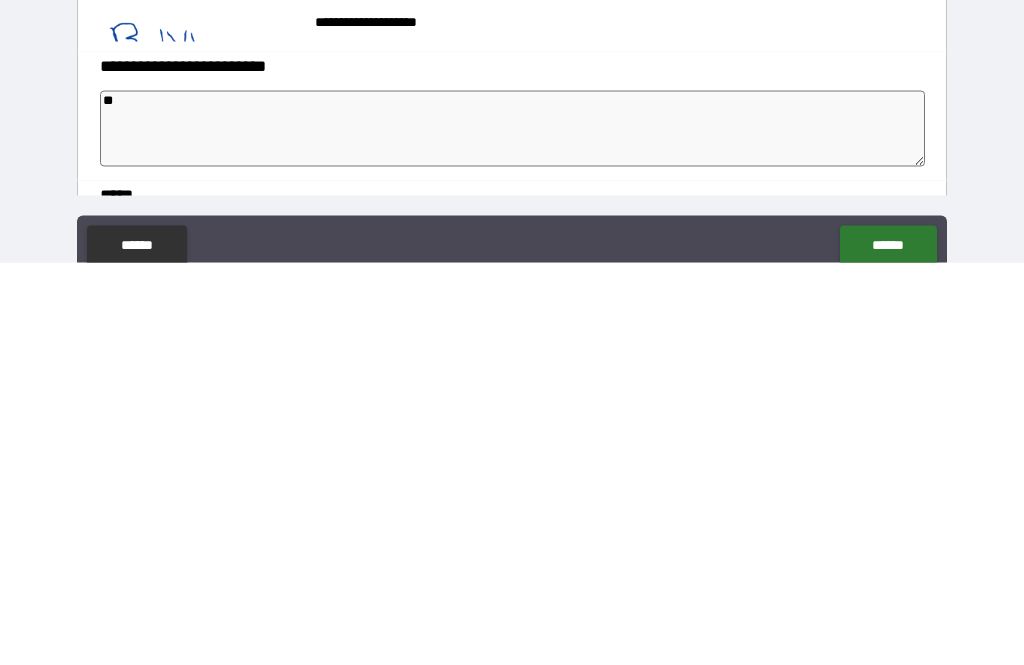 type on "*" 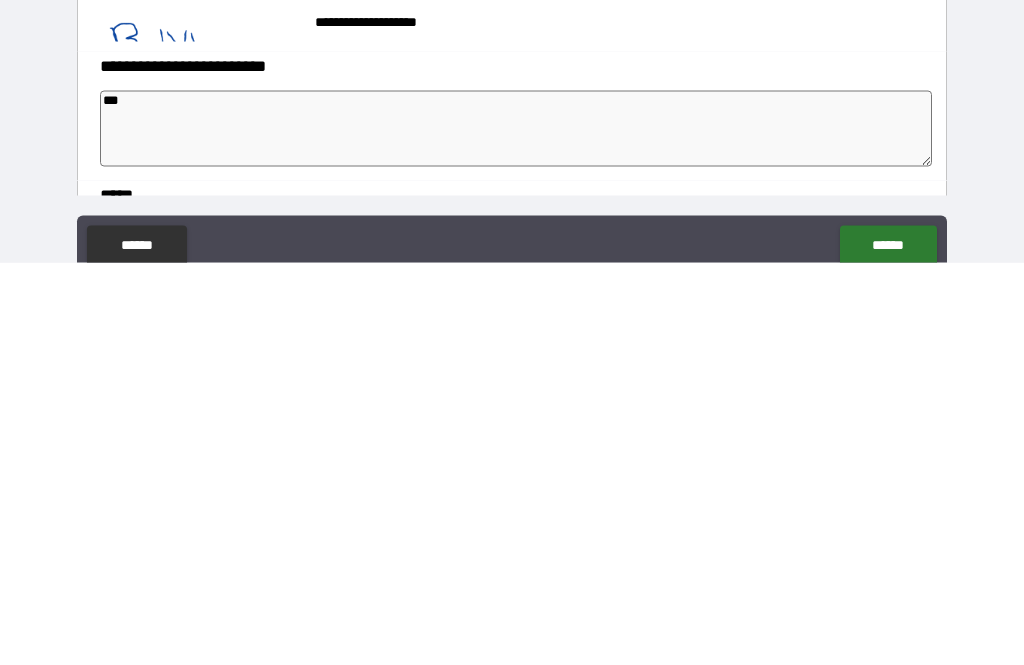 type on "*" 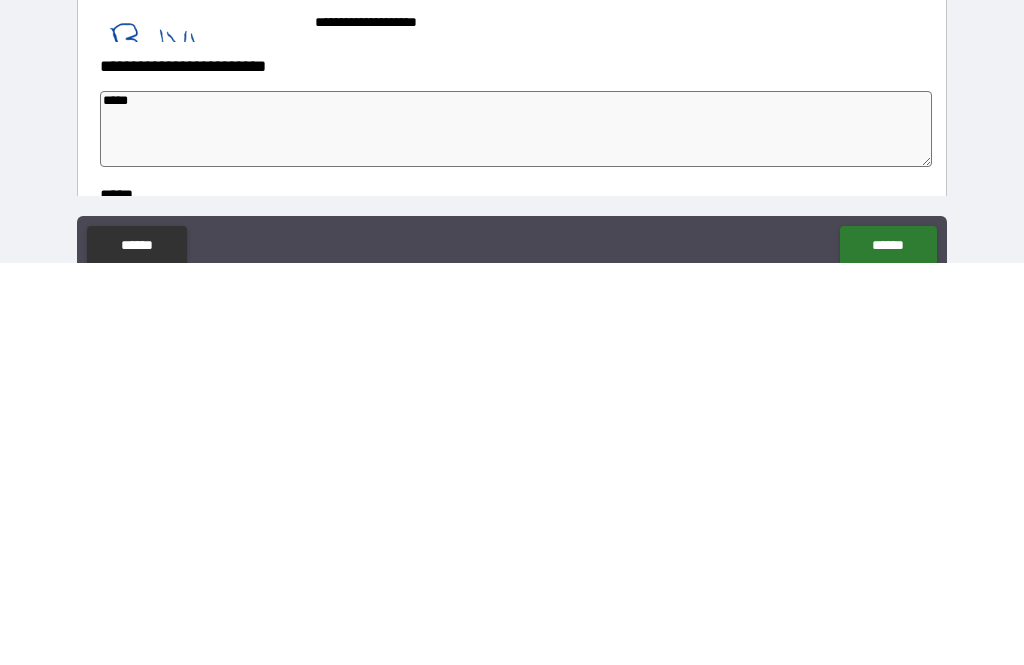 type on "******" 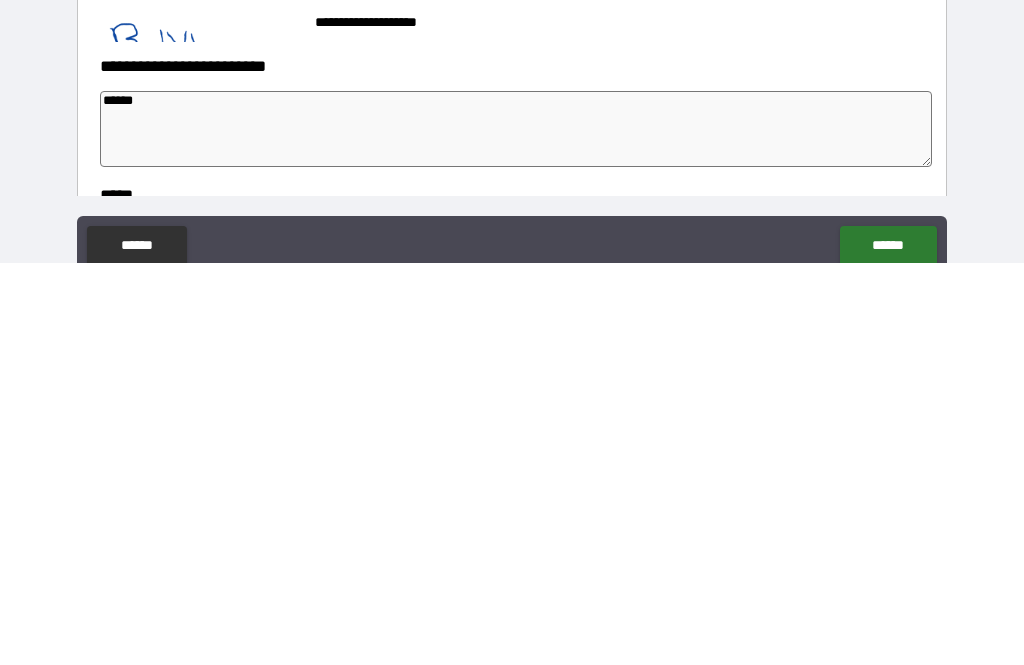 type on "*" 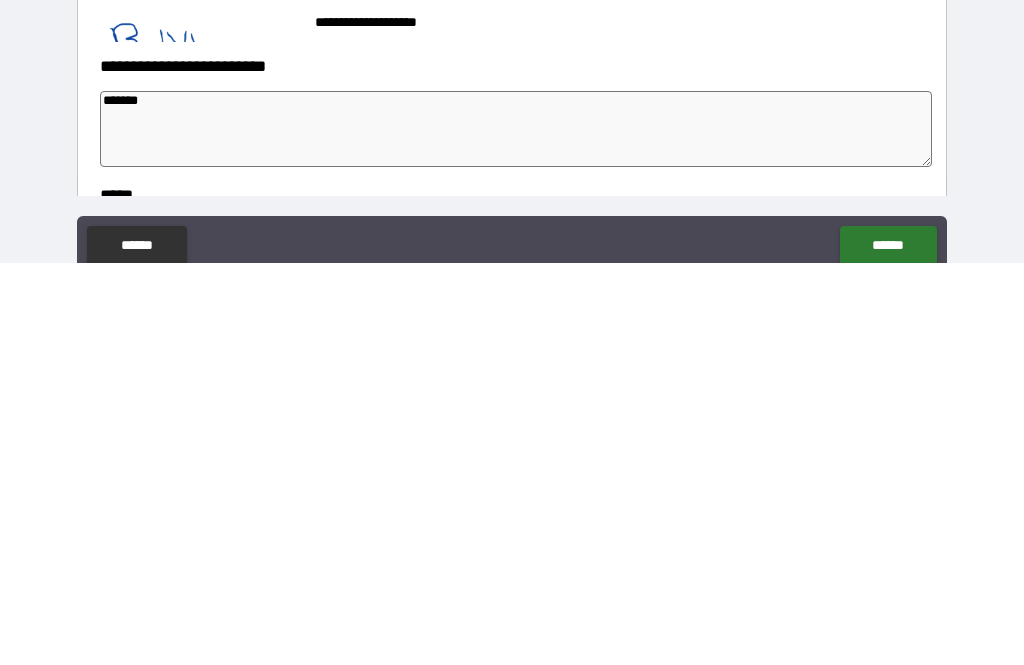 type on "*" 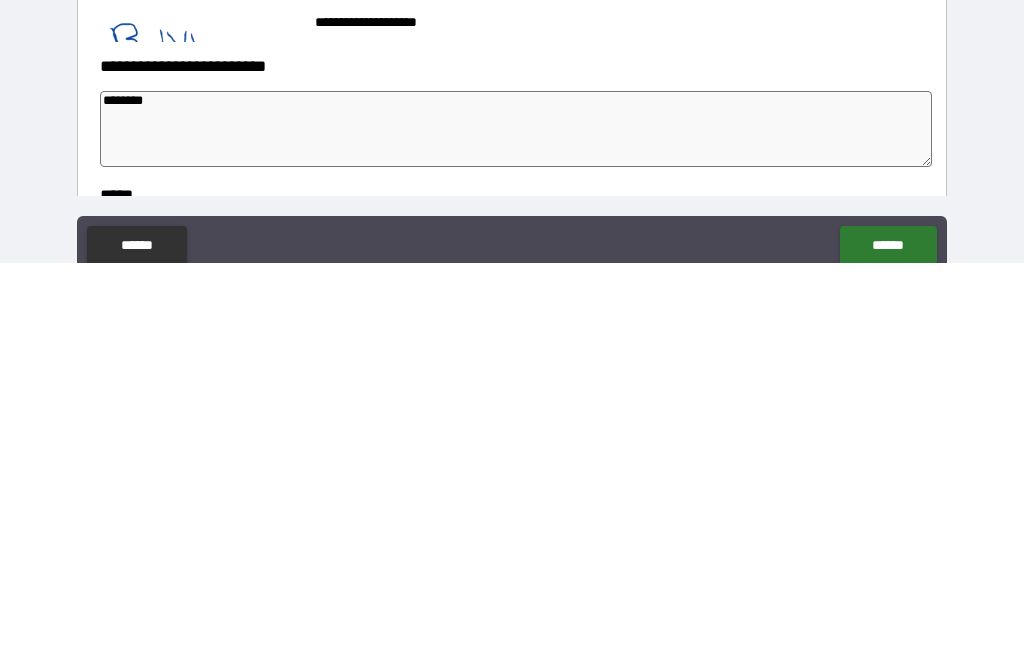 type on "*" 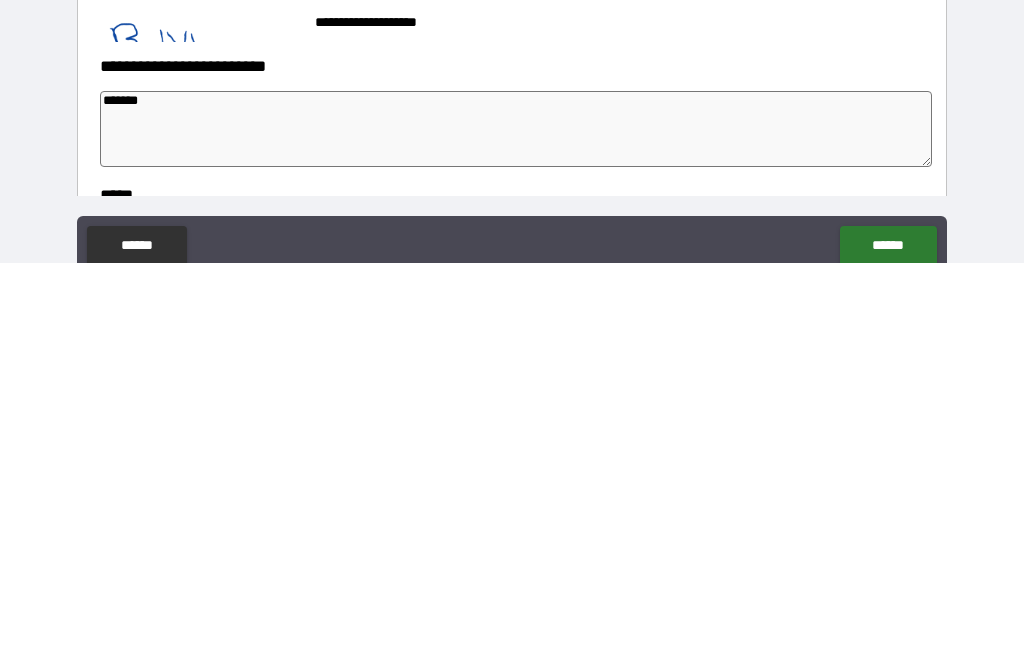 type on "*******" 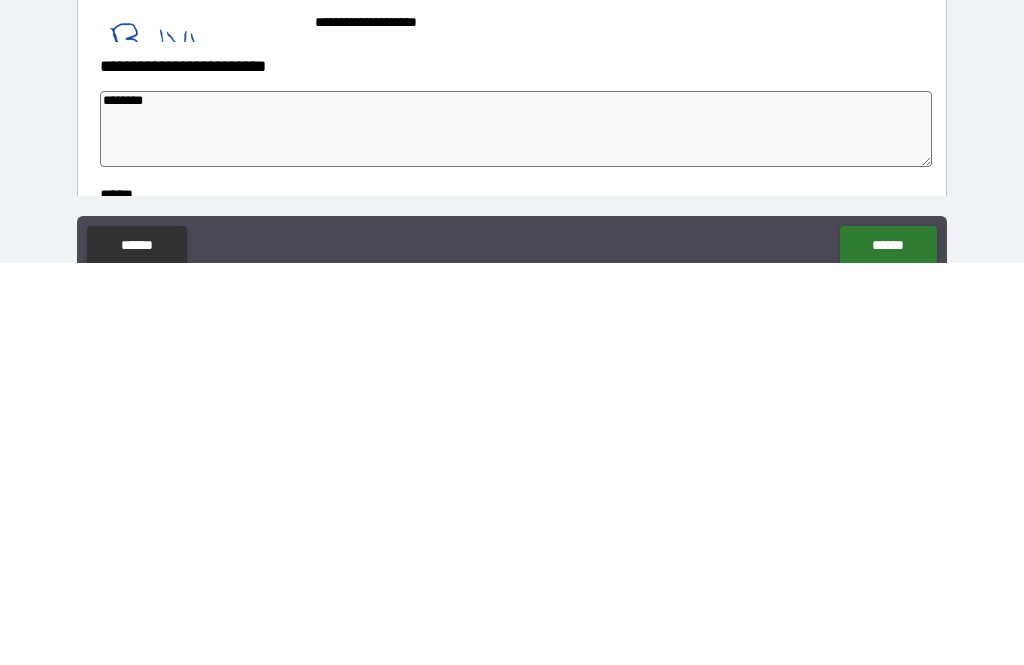 type on "*" 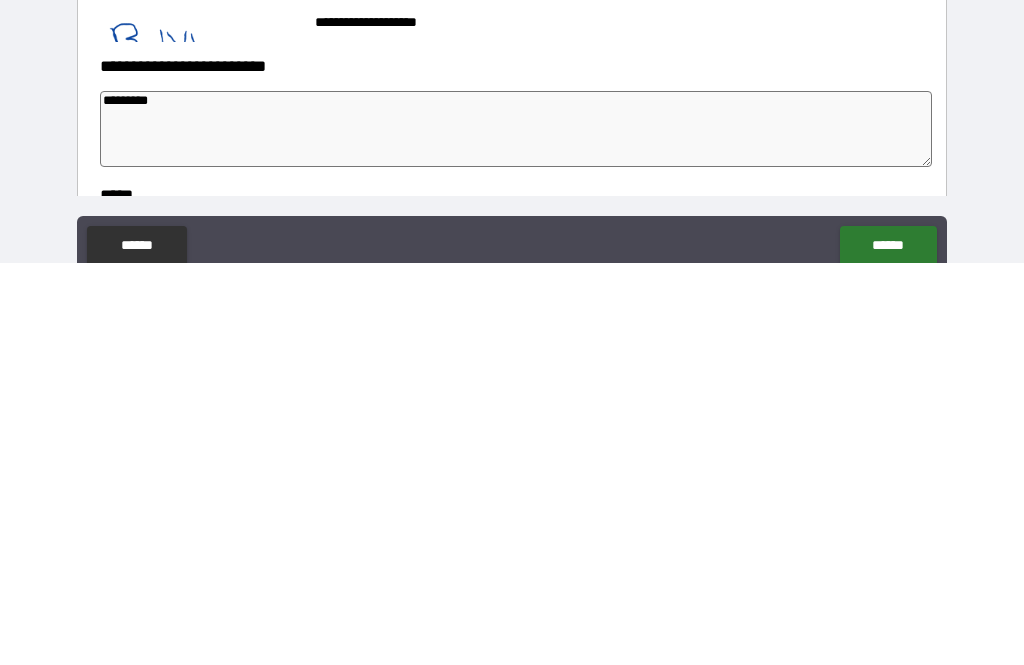 type on "*" 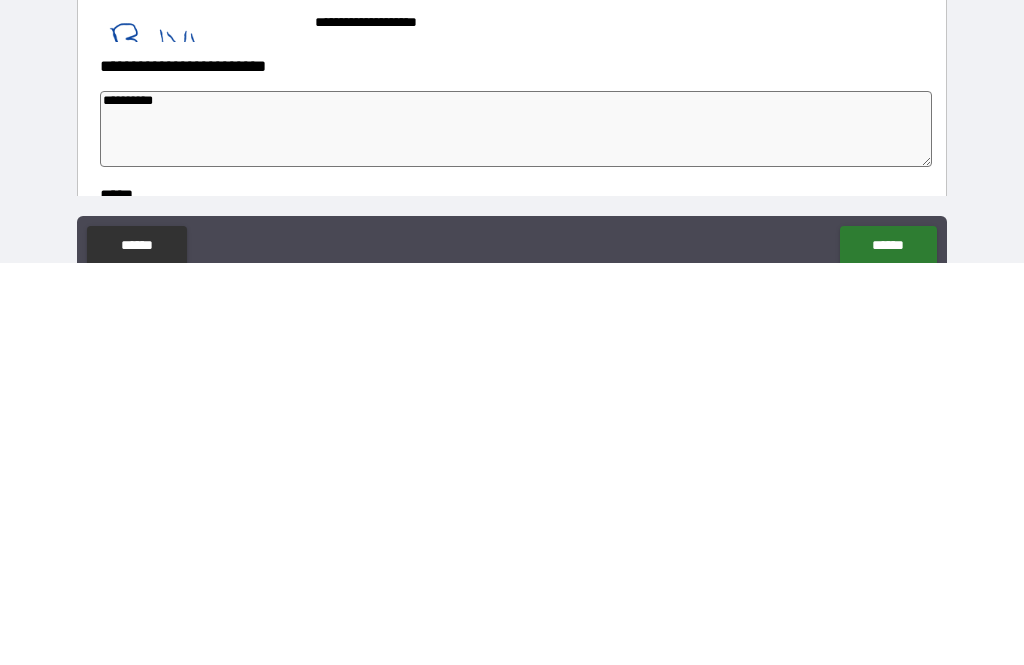 type on "*" 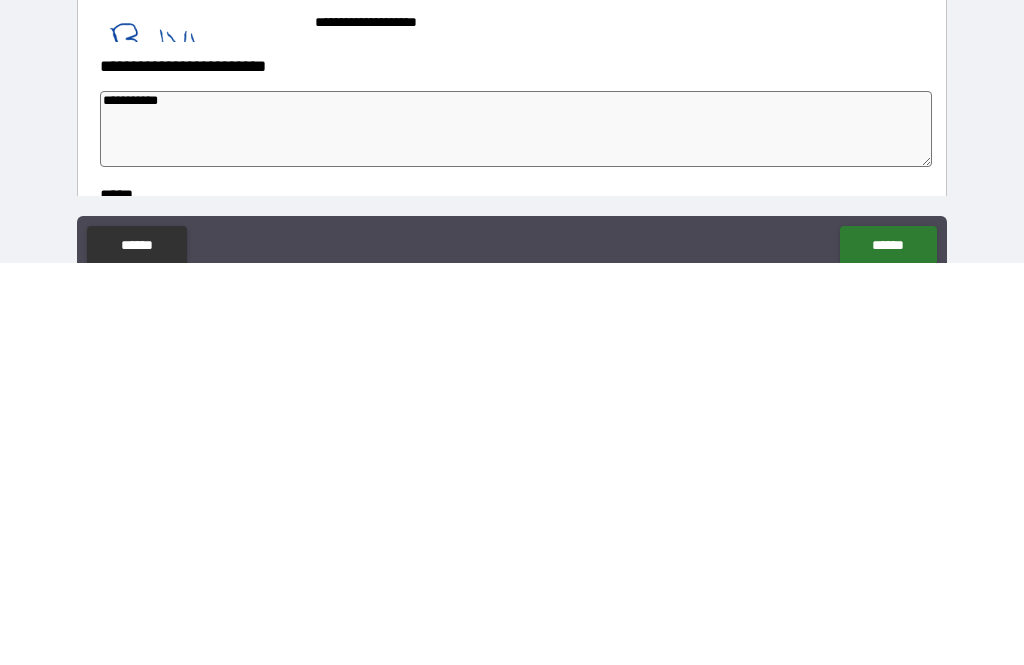 type on "*" 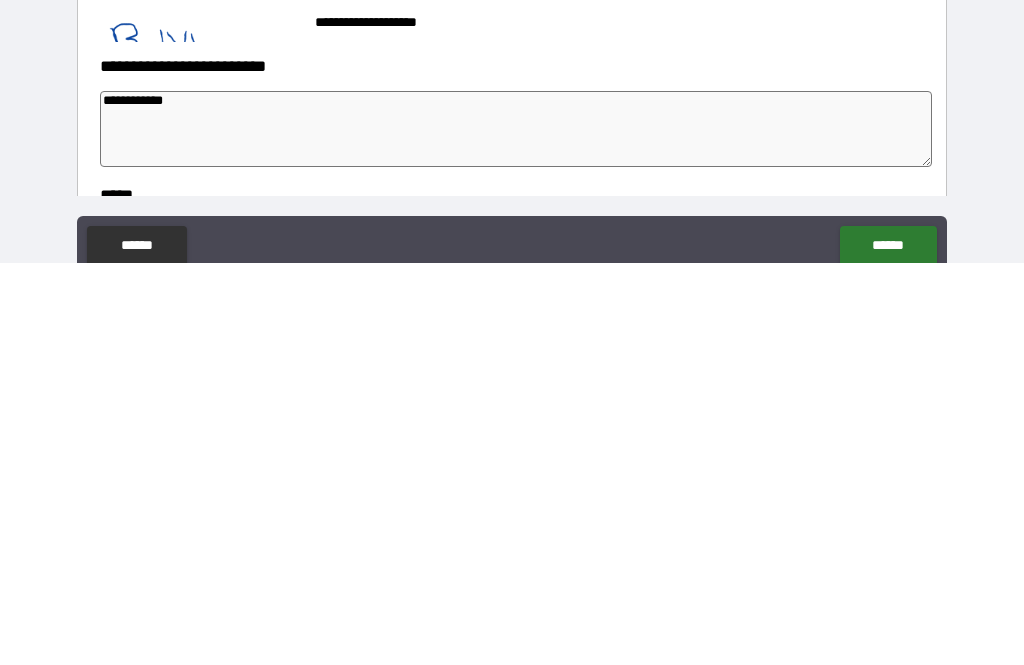 type on "*" 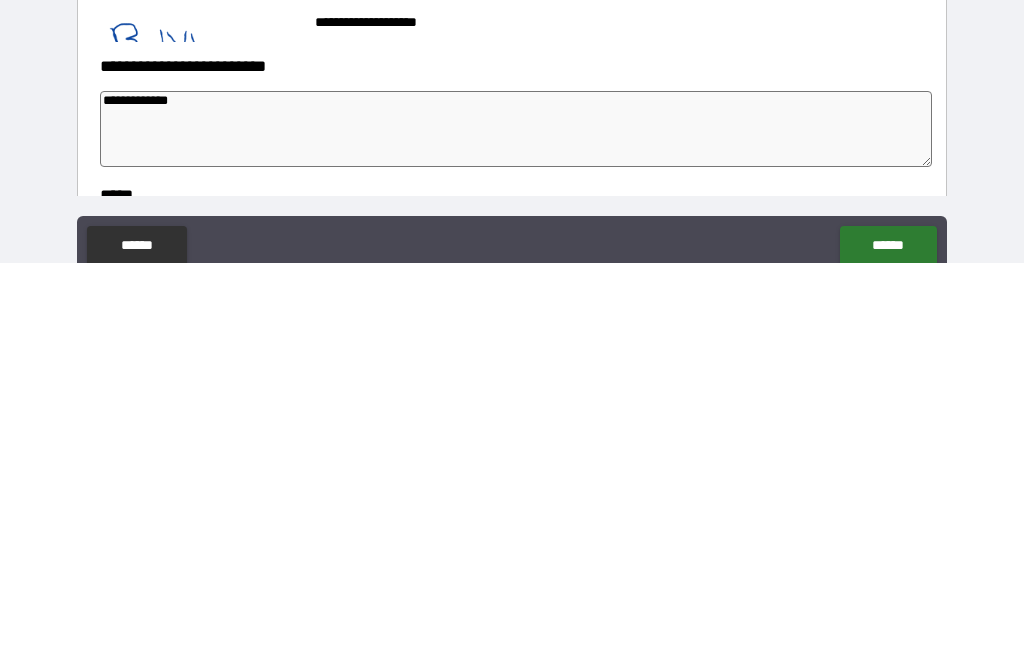 type on "**********" 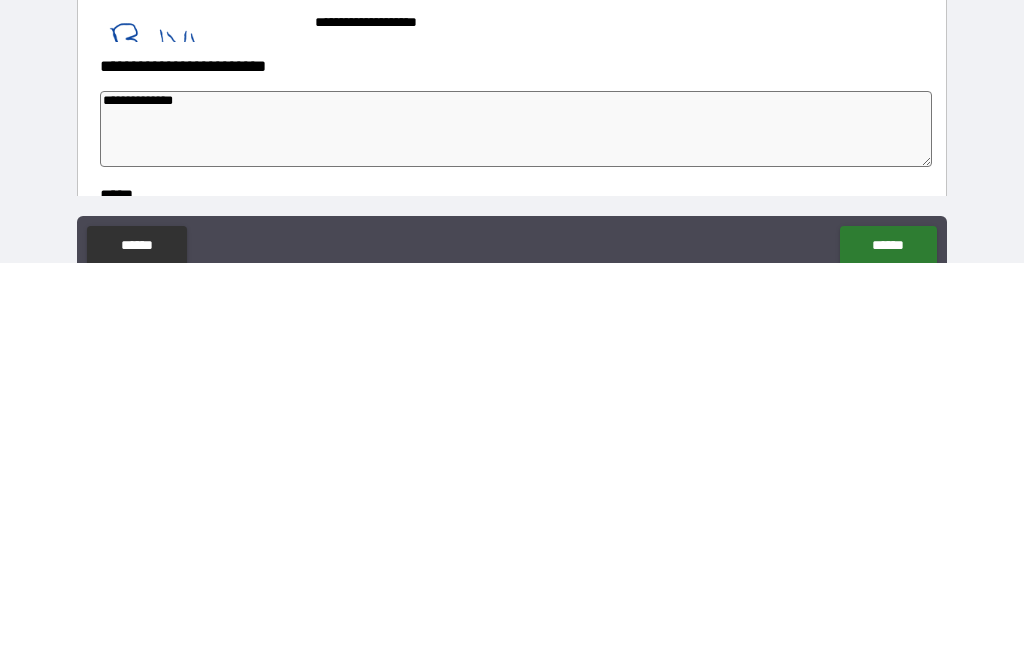 type on "*" 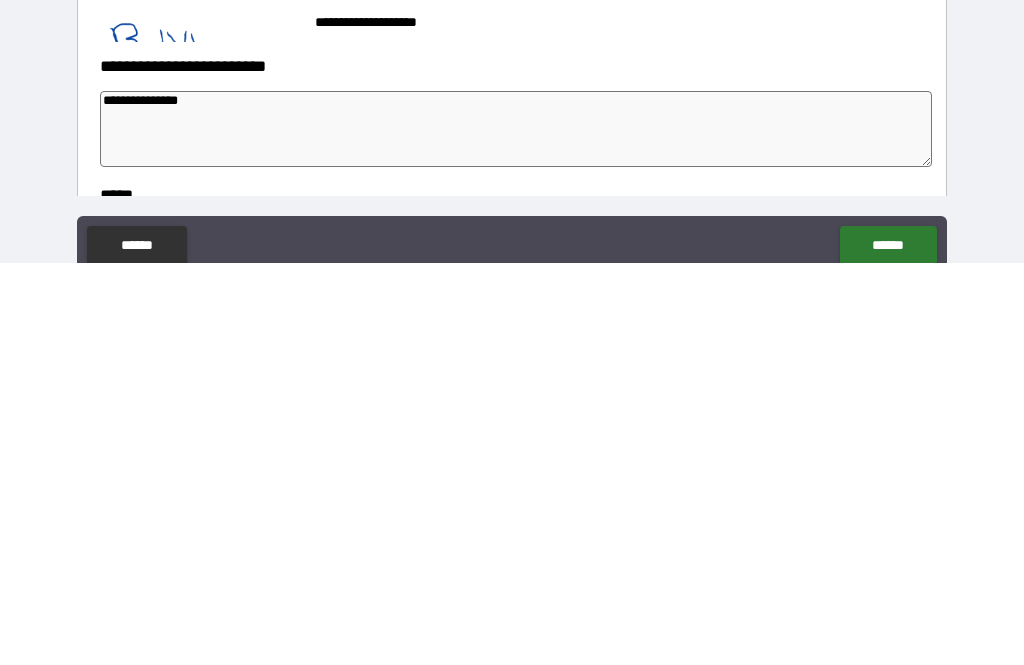 type on "*" 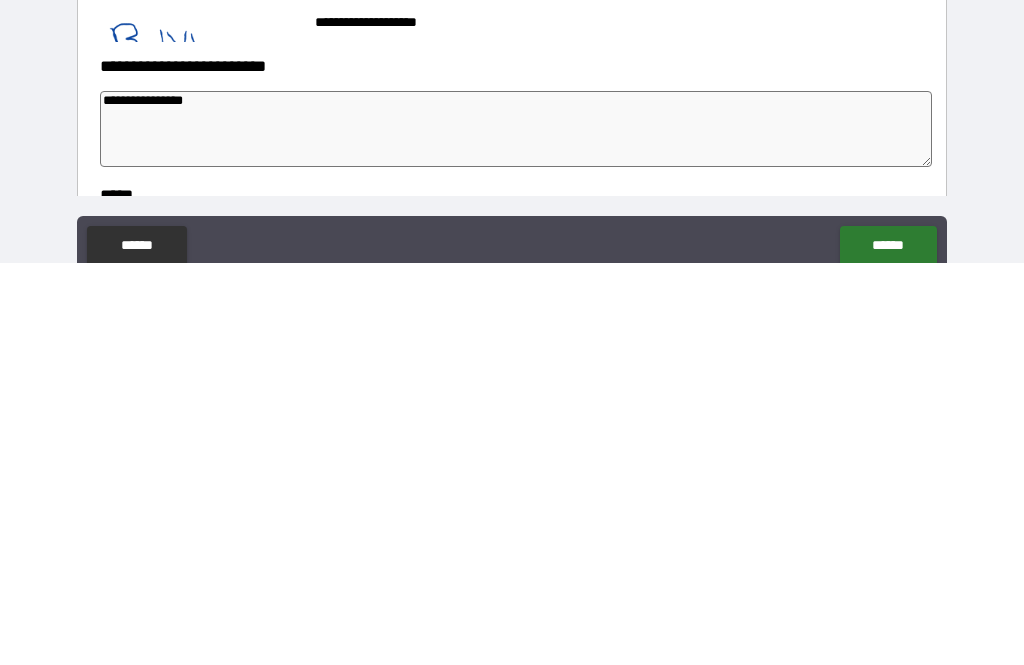 type on "*" 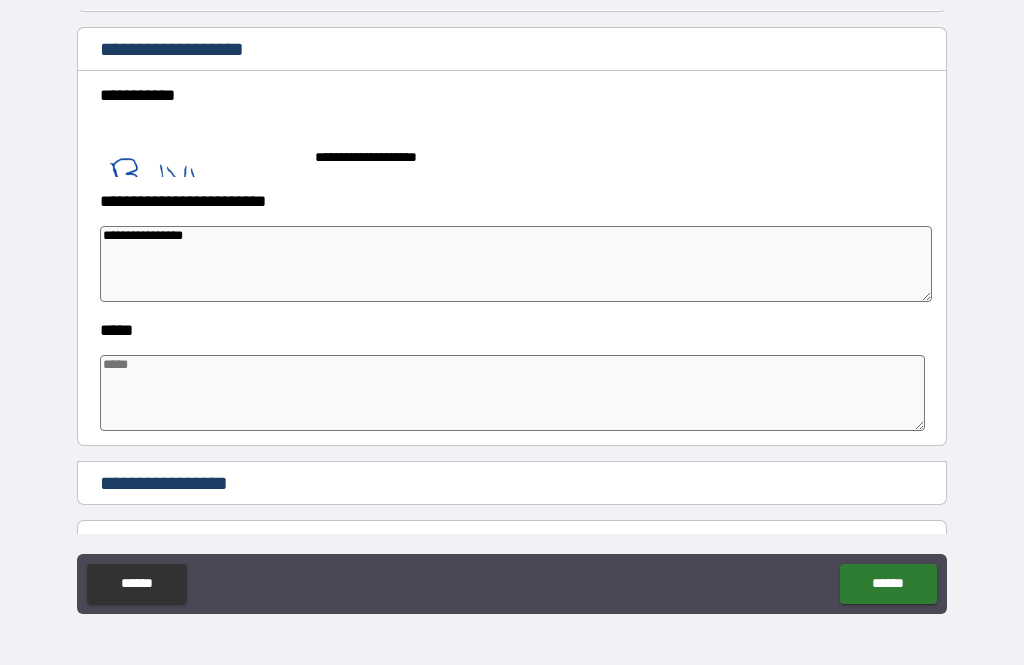 scroll, scrollTop: 3245, scrollLeft: 0, axis: vertical 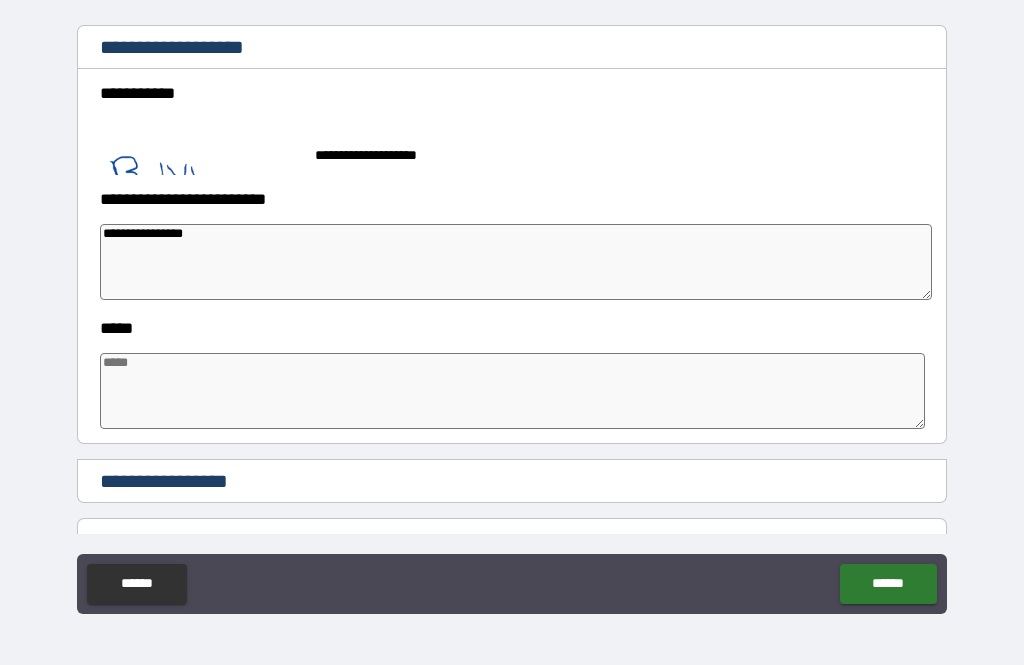 click at bounding box center [513, 391] 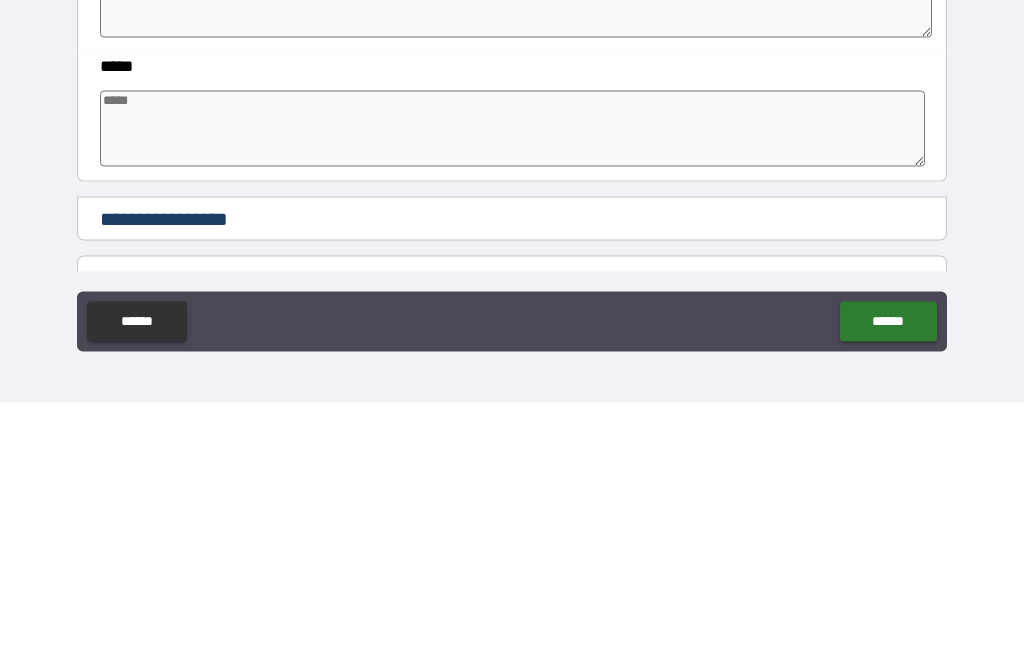 type on "*" 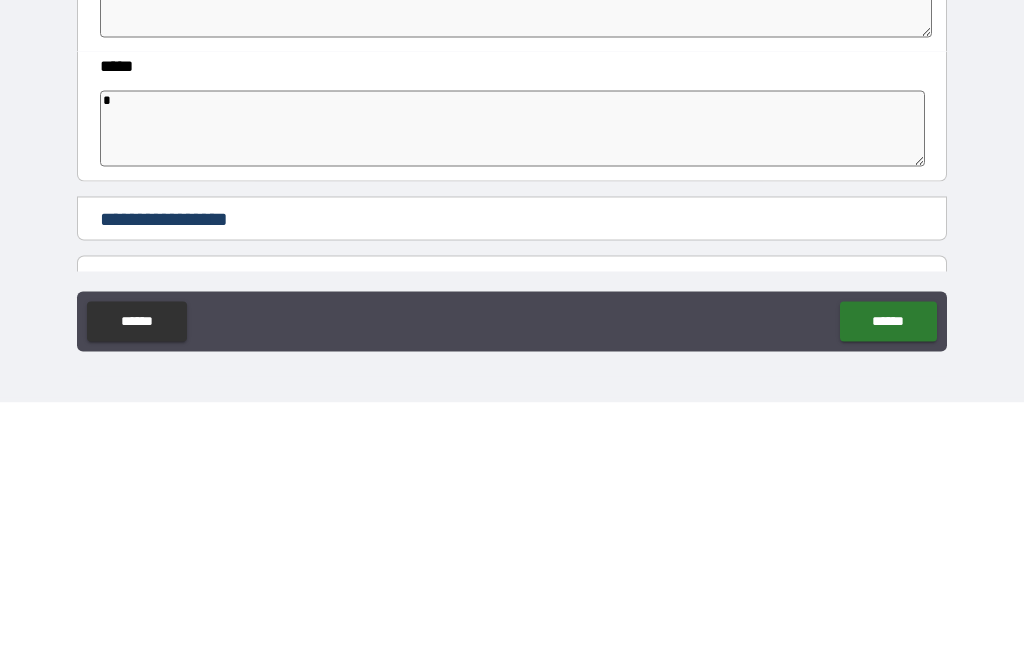 type on "*" 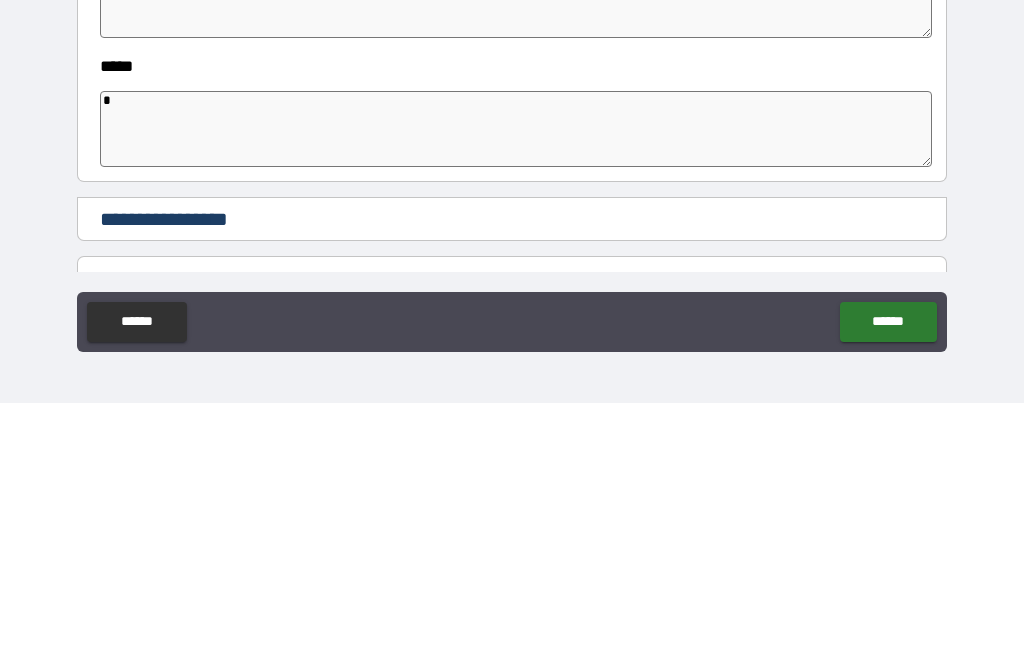 type on "*" 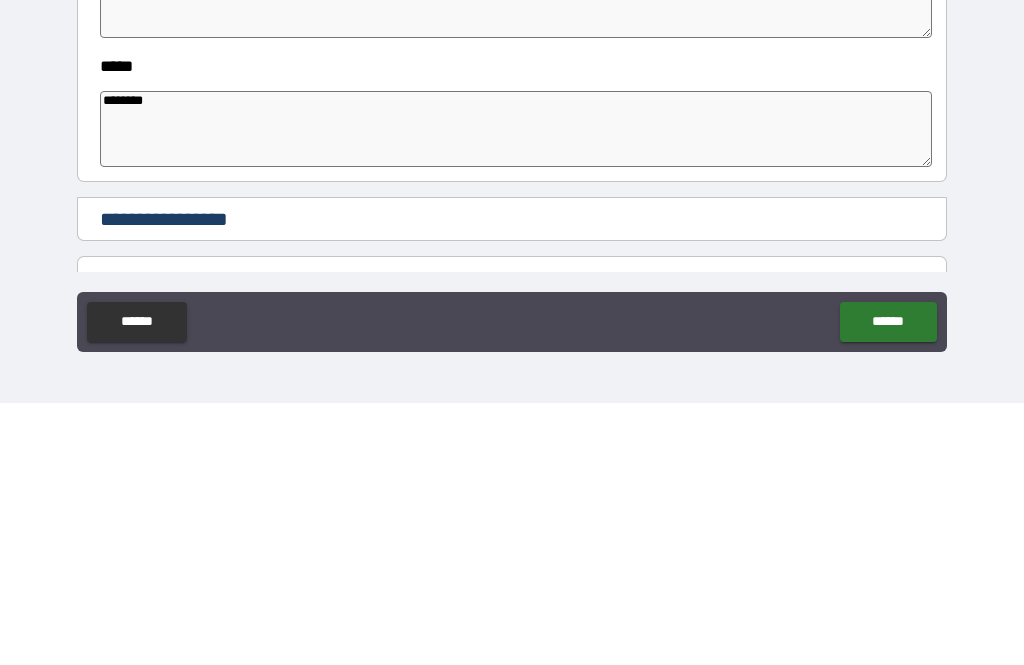 click on "**********" at bounding box center (512, 303) 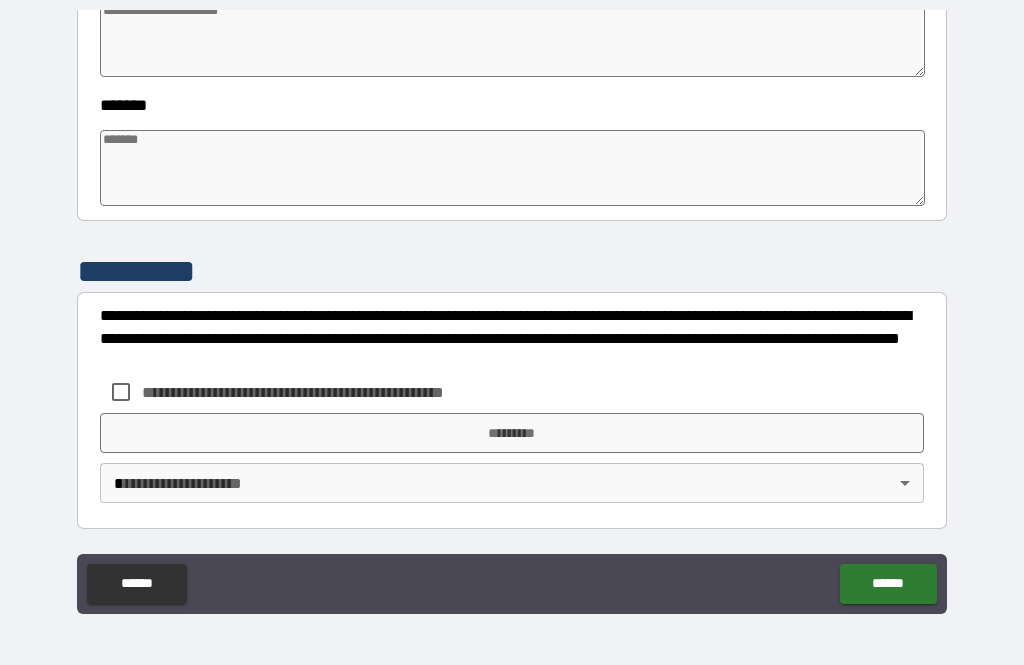 scroll, scrollTop: 3944, scrollLeft: 0, axis: vertical 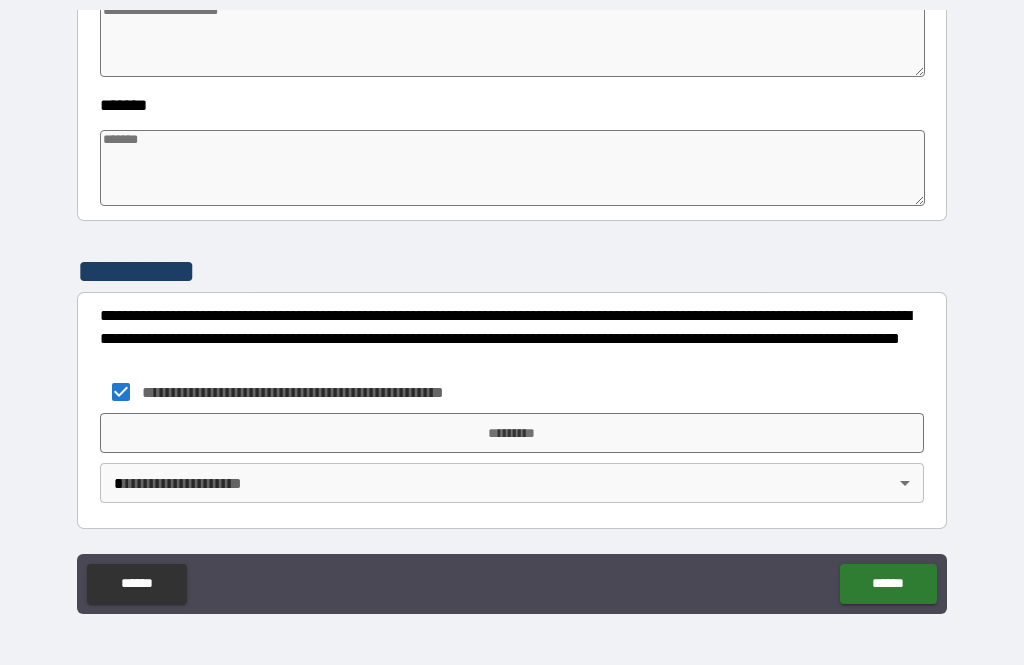 click on "**********" at bounding box center [512, 300] 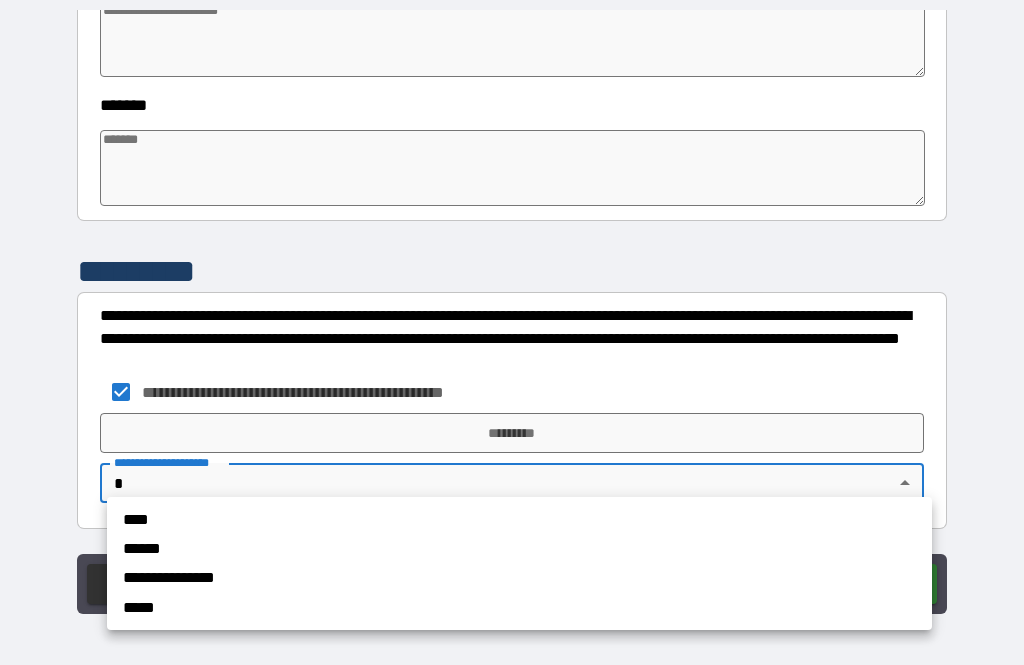 click on "****" at bounding box center [476, 519] 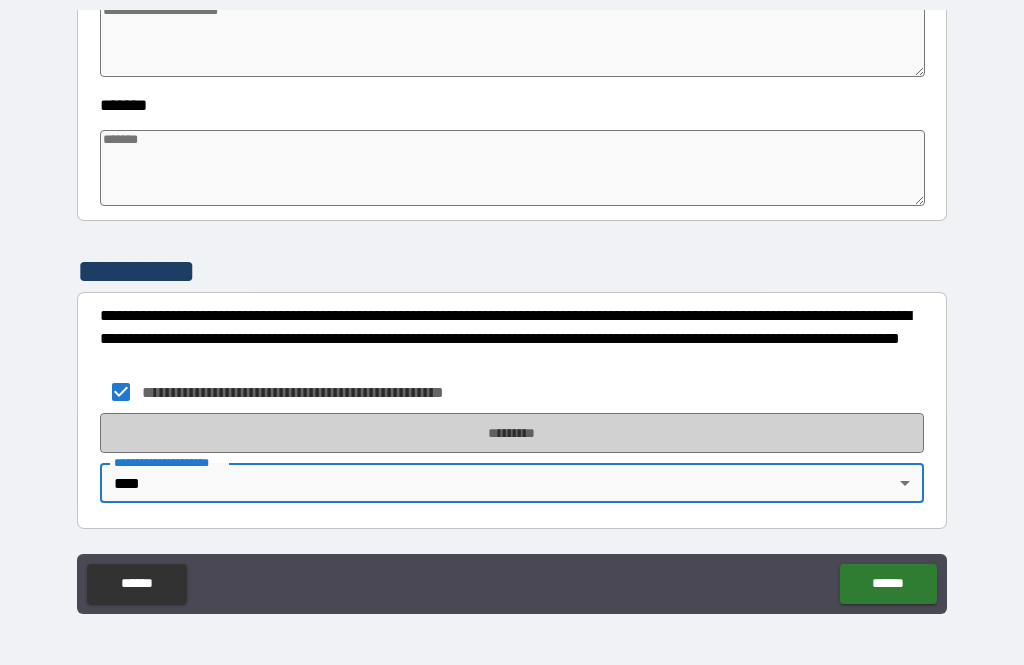 click on "*********" at bounding box center [512, 433] 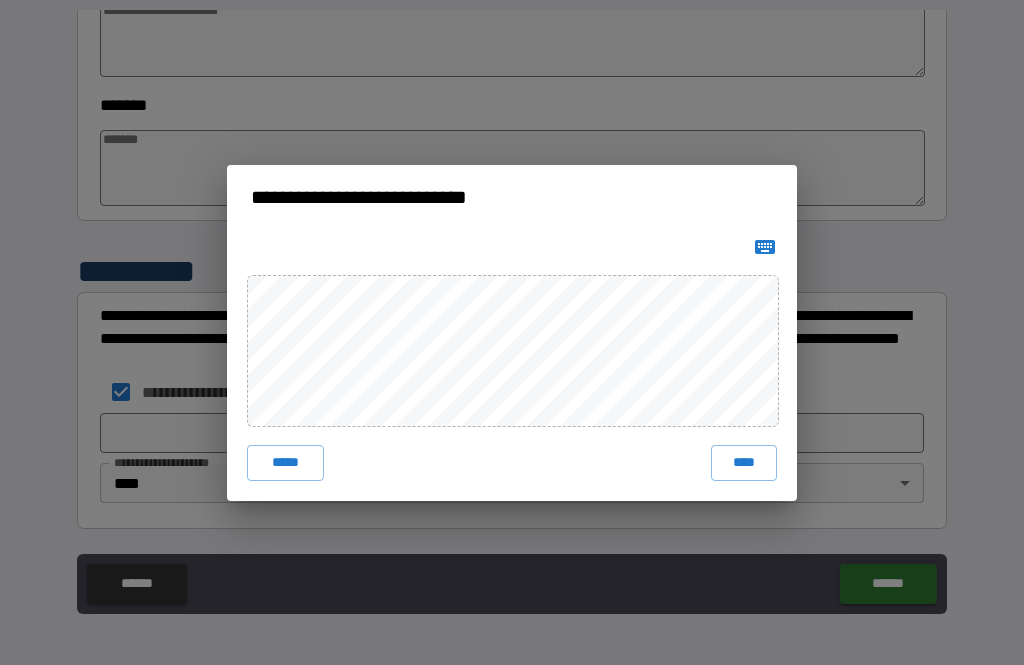 click on "****" at bounding box center (744, 463) 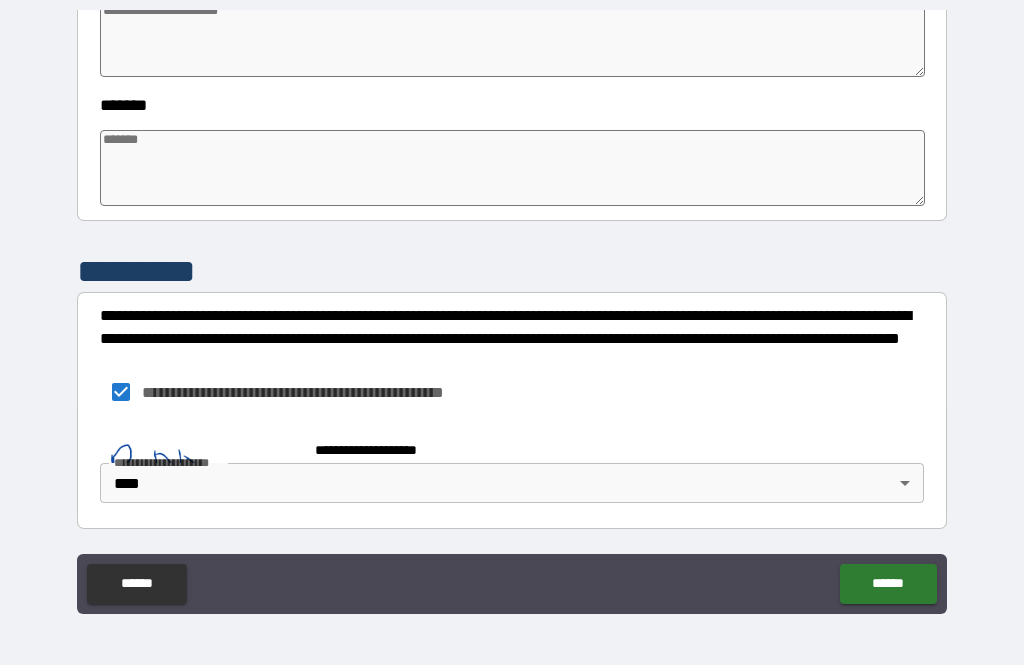 scroll, scrollTop: 3934, scrollLeft: 0, axis: vertical 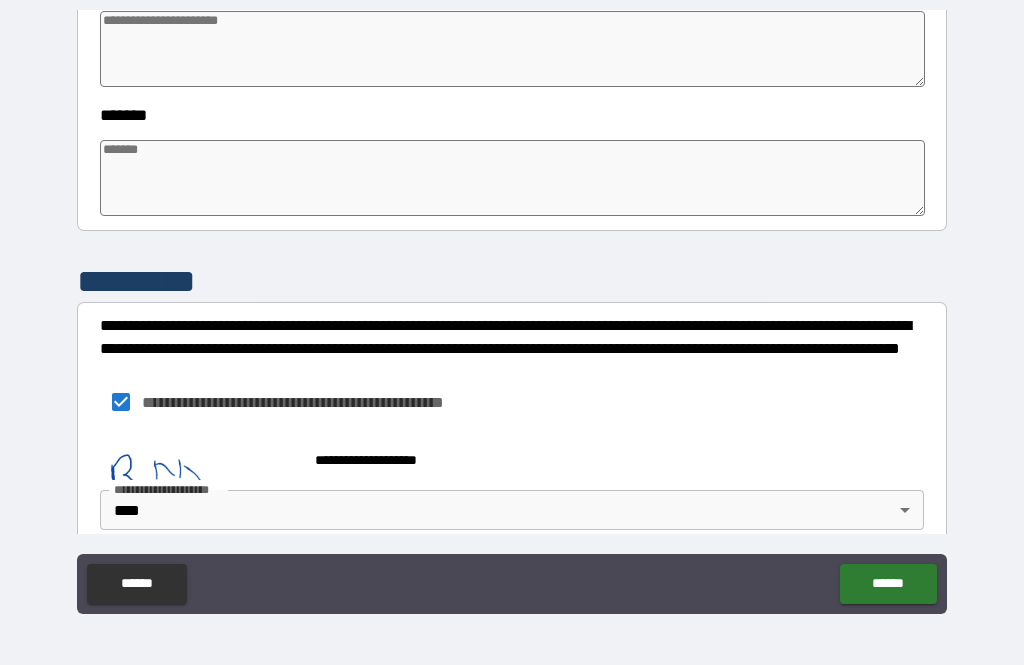 click on "******" at bounding box center [888, 584] 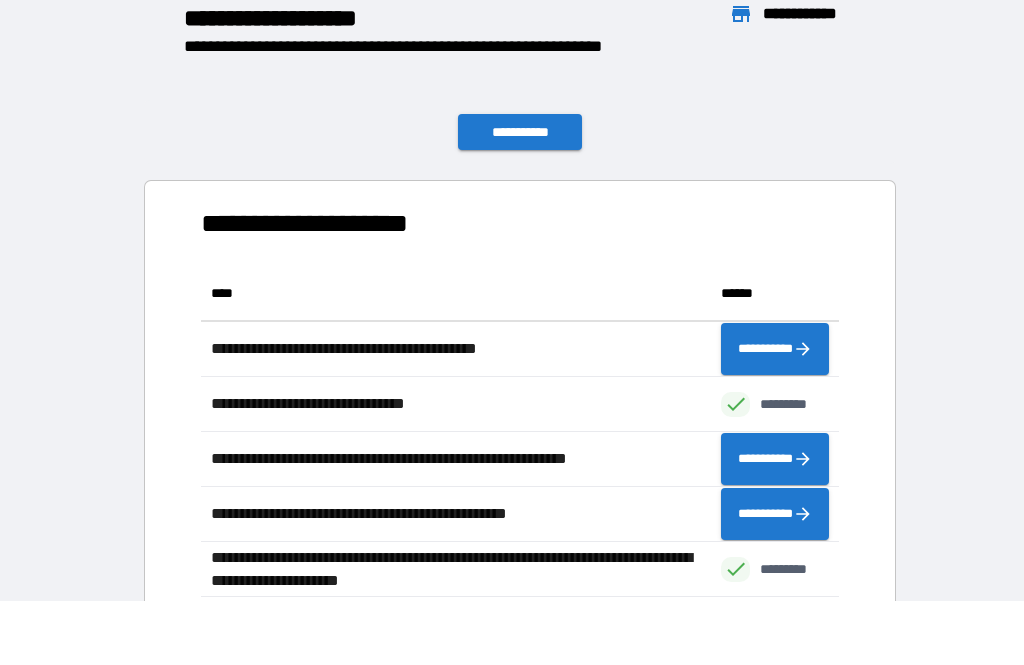 scroll, scrollTop: 1, scrollLeft: 1, axis: both 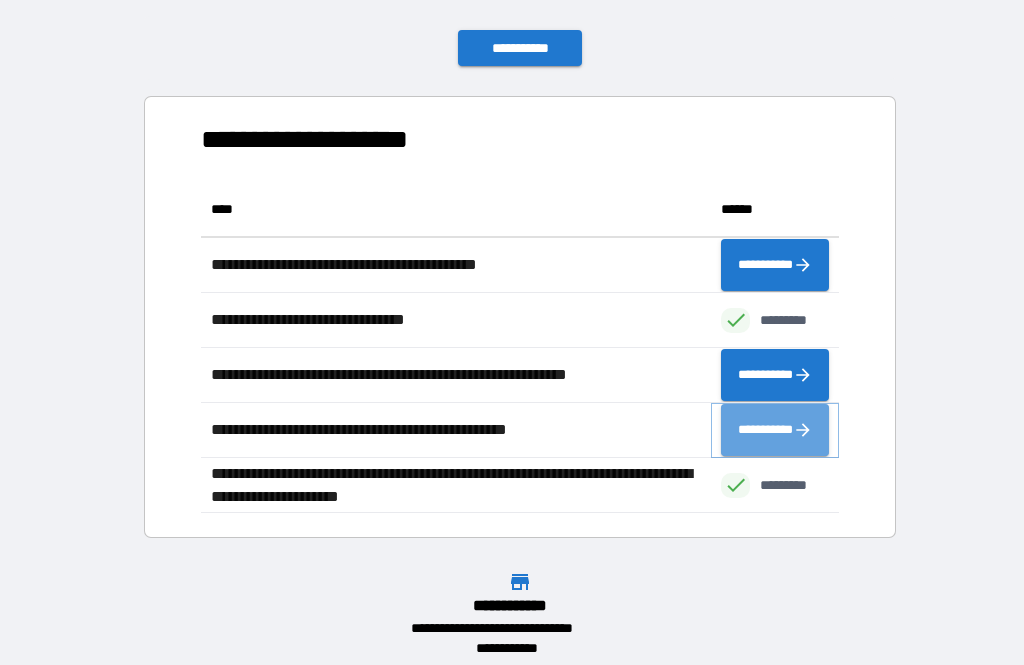 click 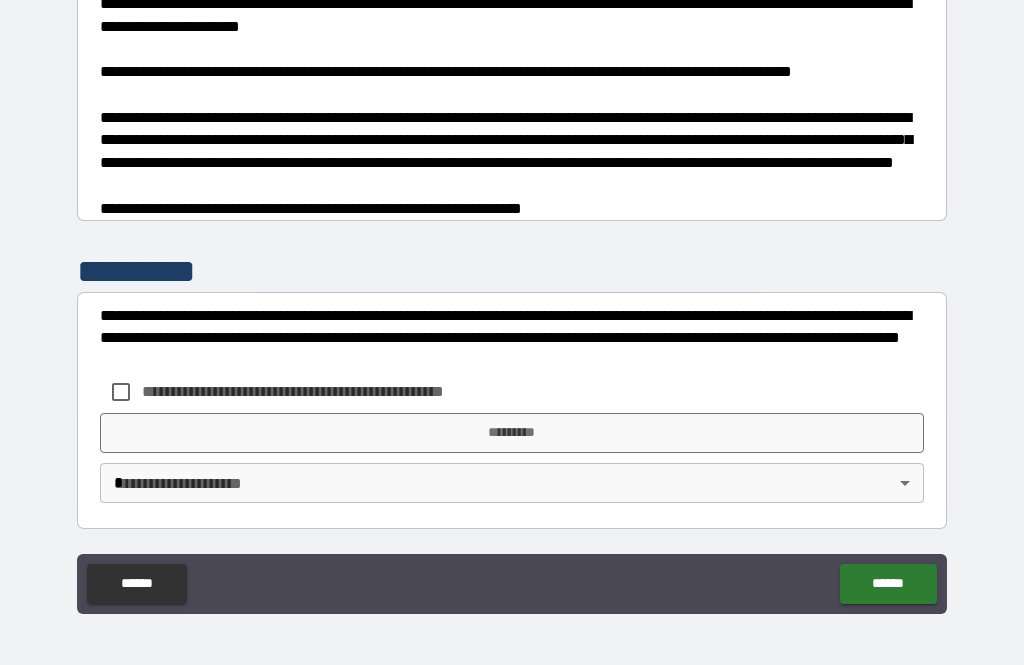 scroll, scrollTop: 528, scrollLeft: 0, axis: vertical 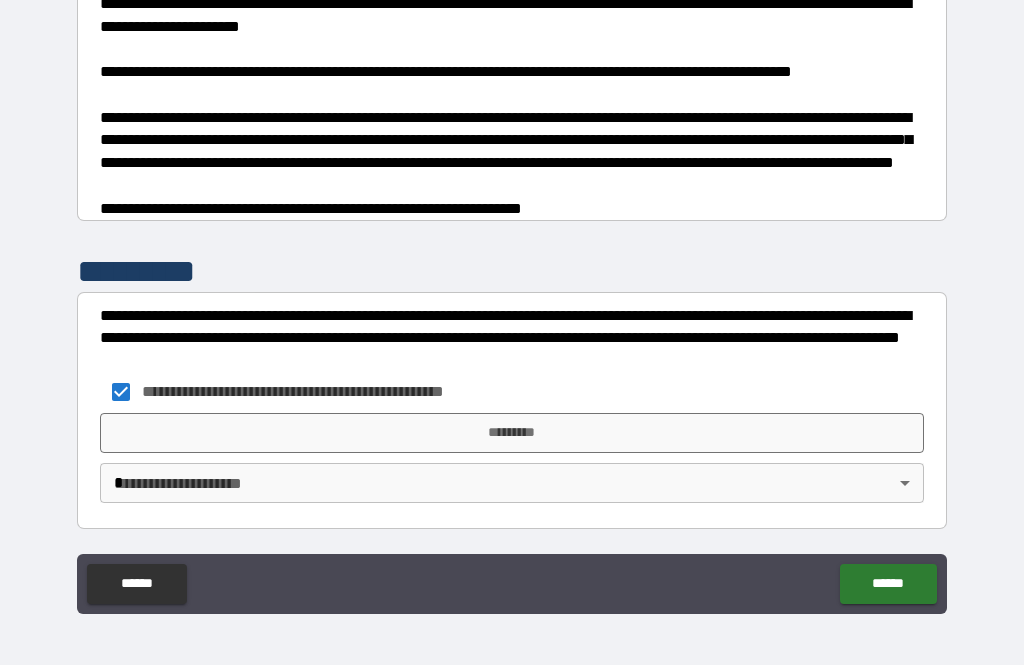 click on "**********" at bounding box center [512, 300] 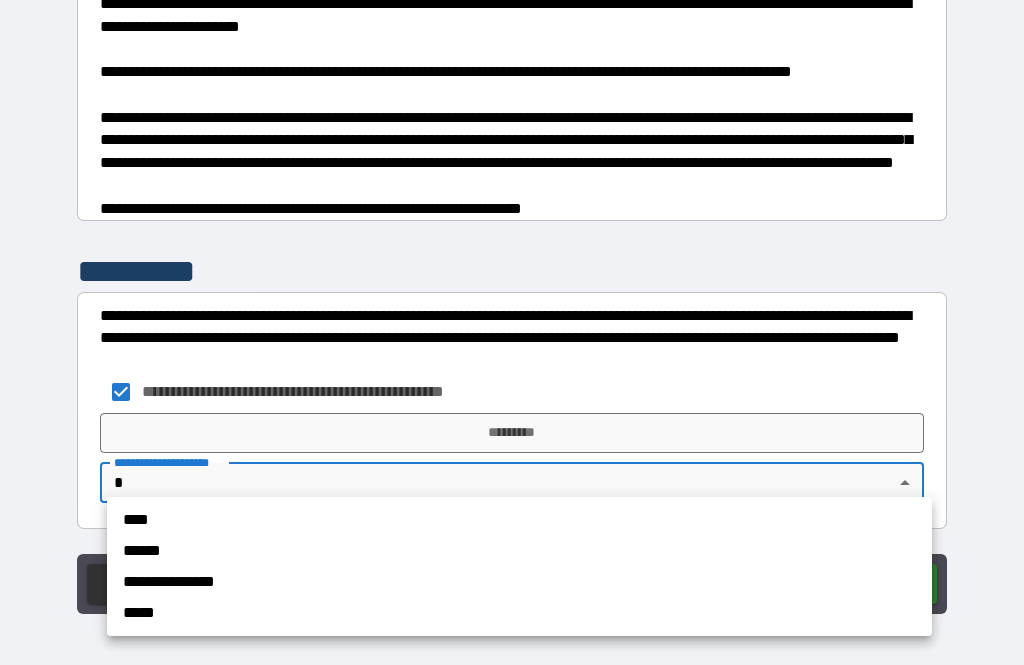 click on "****" at bounding box center (485, 520) 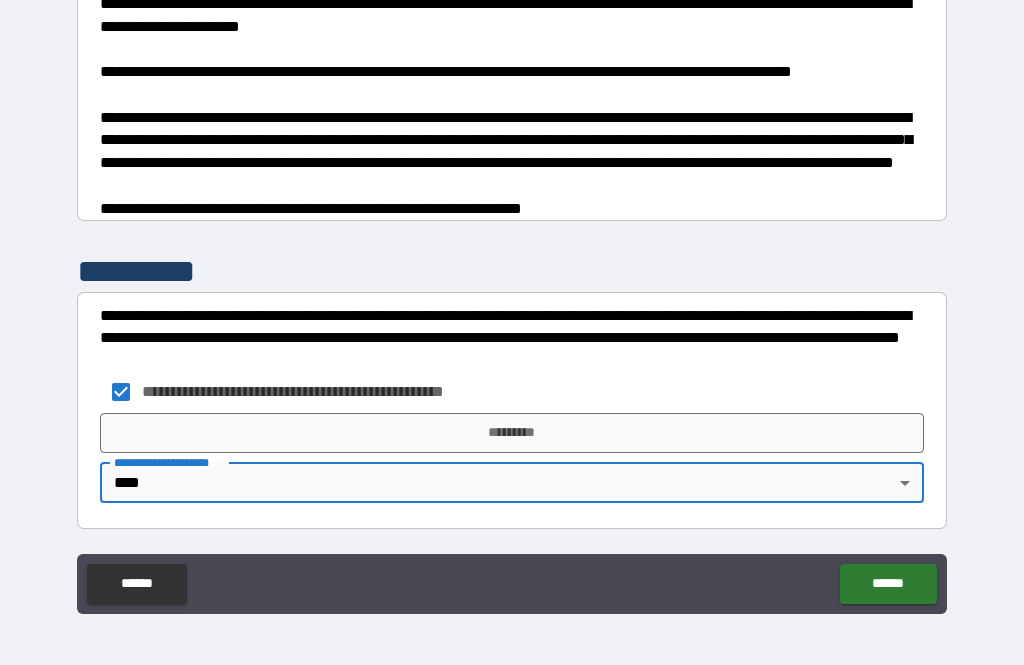 click on "*********" at bounding box center [512, 433] 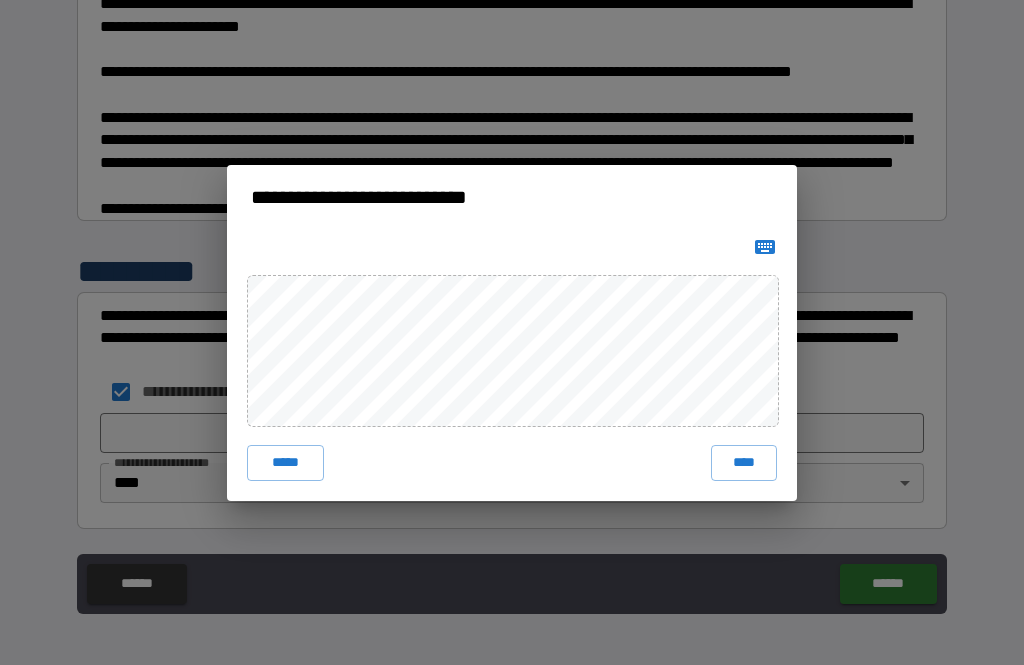 click on "****" at bounding box center (744, 463) 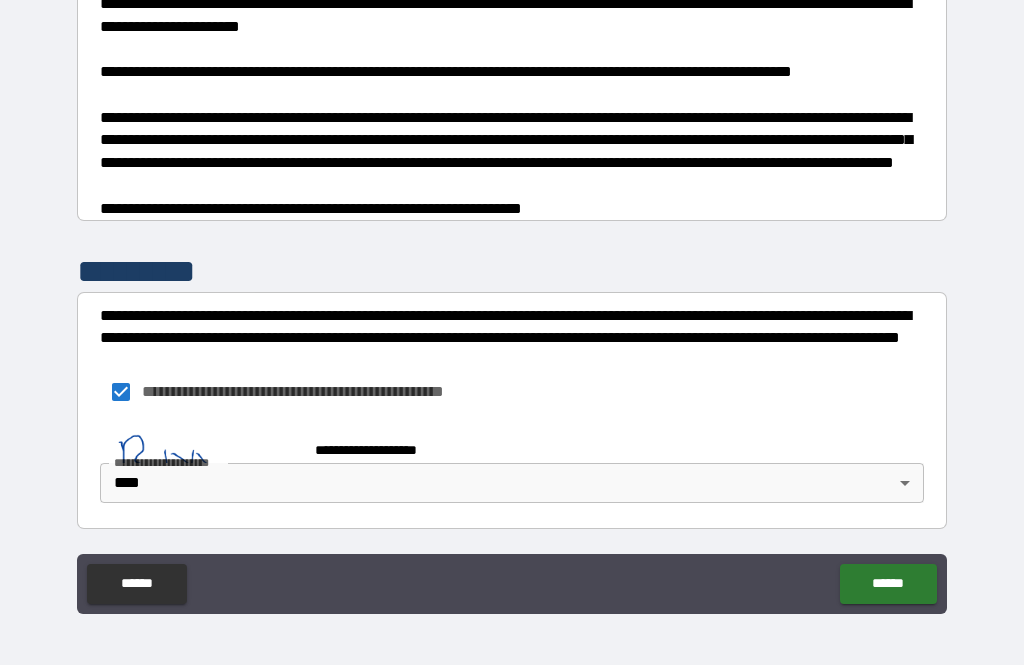 scroll, scrollTop: 518, scrollLeft: 0, axis: vertical 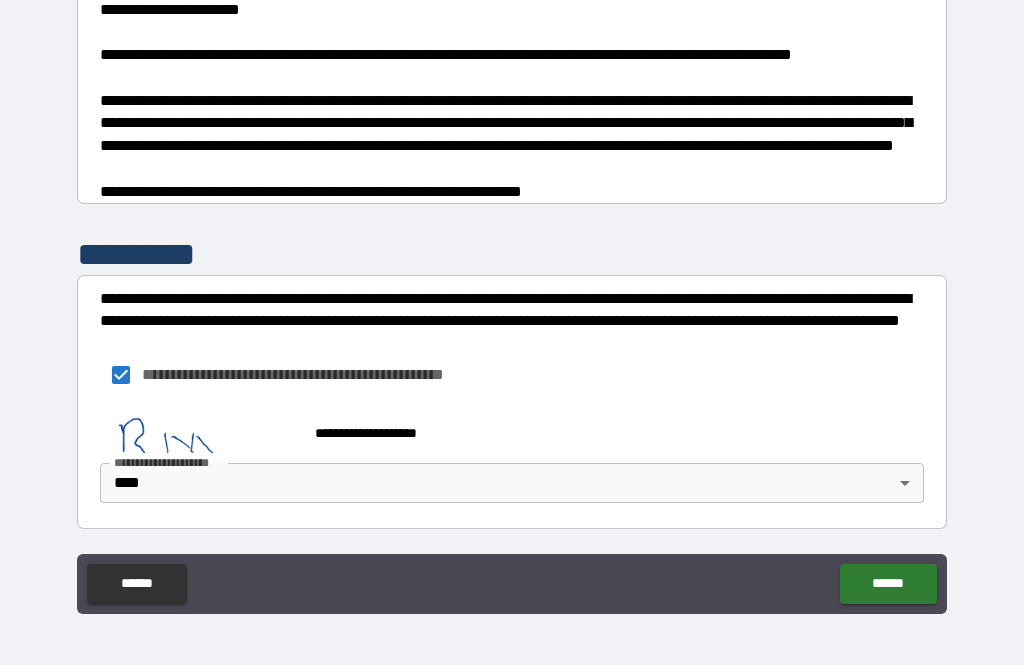 click on "******" at bounding box center [888, 584] 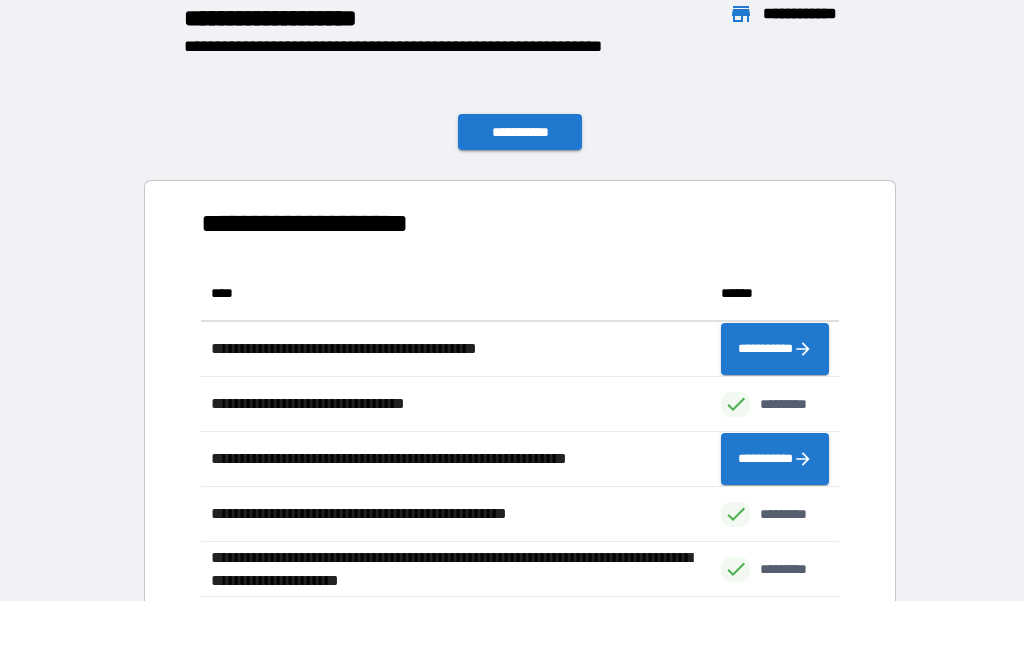 scroll, scrollTop: 331, scrollLeft: 638, axis: both 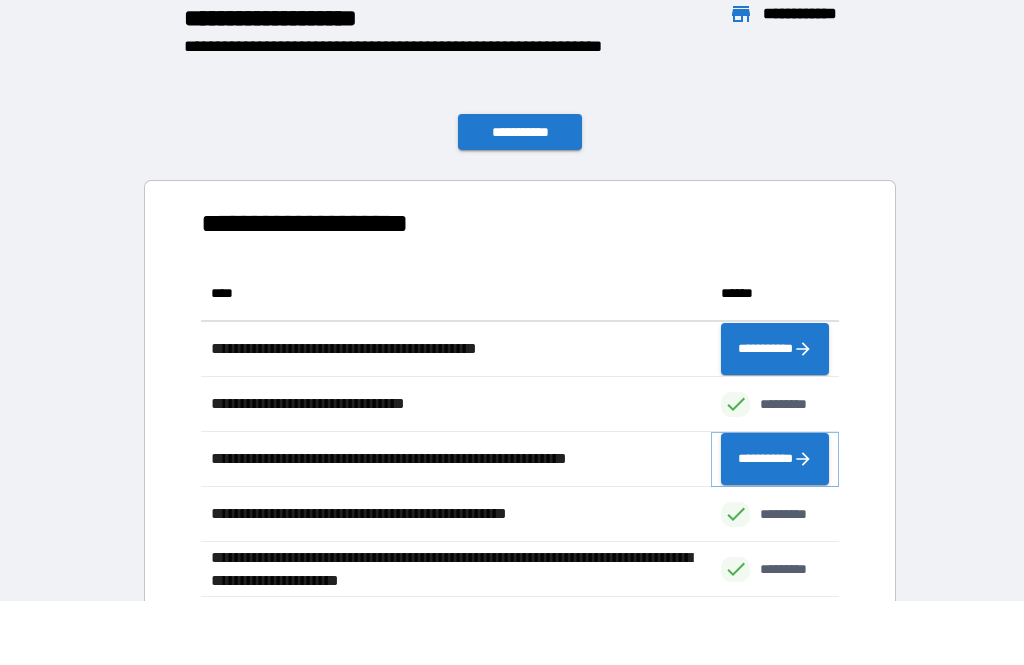 click on "**********" at bounding box center [775, 459] 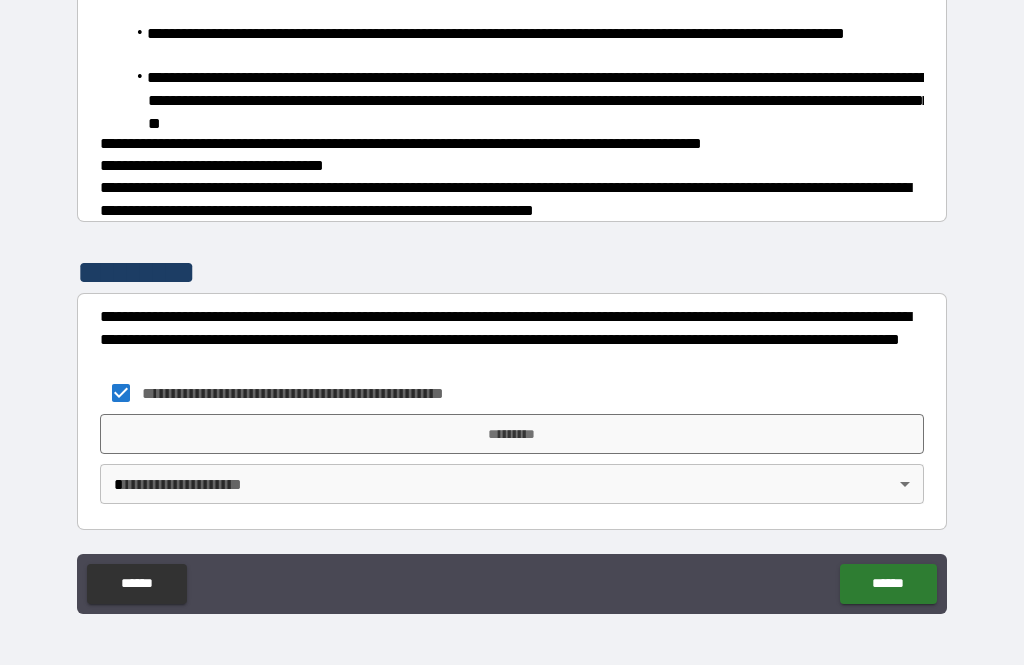 scroll, scrollTop: 2684, scrollLeft: 0, axis: vertical 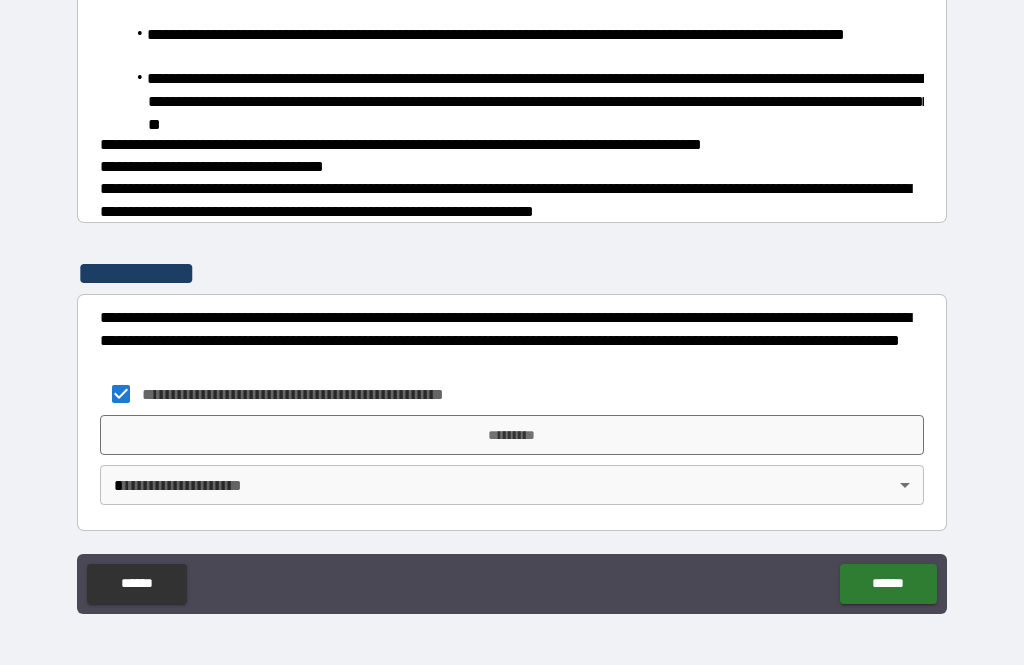 click on "**********" at bounding box center (512, 300) 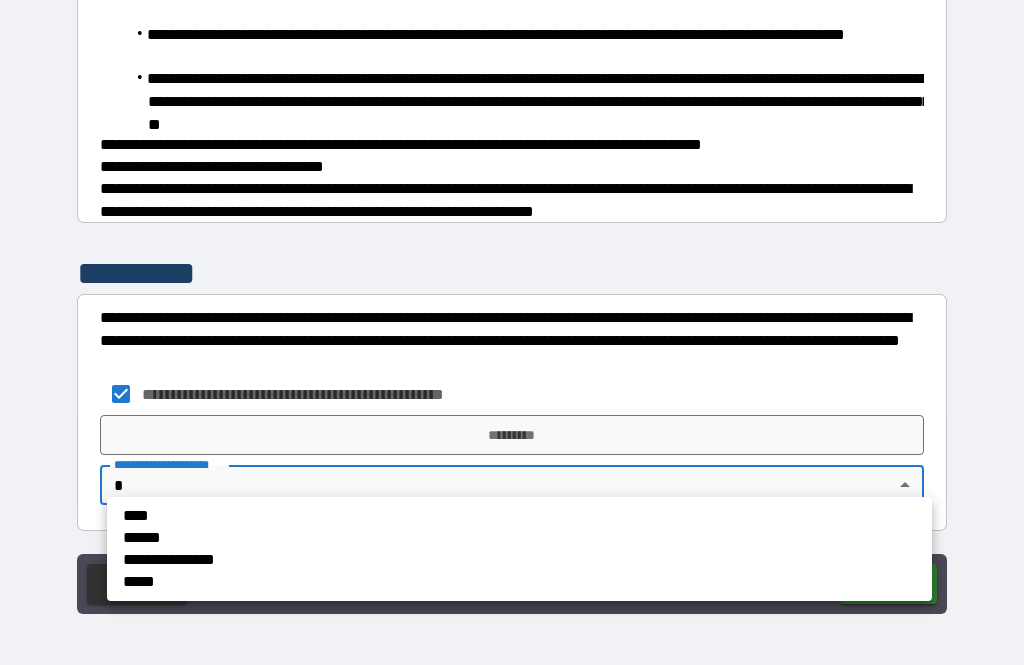 click on "****" at bounding box center [427, 516] 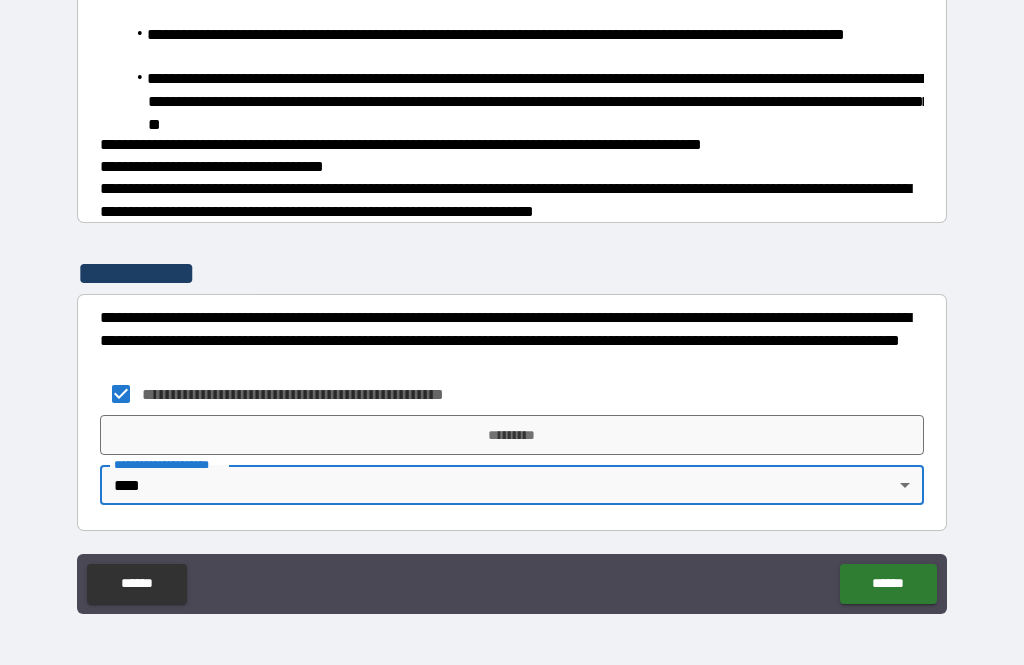 click on "*********" at bounding box center (512, 435) 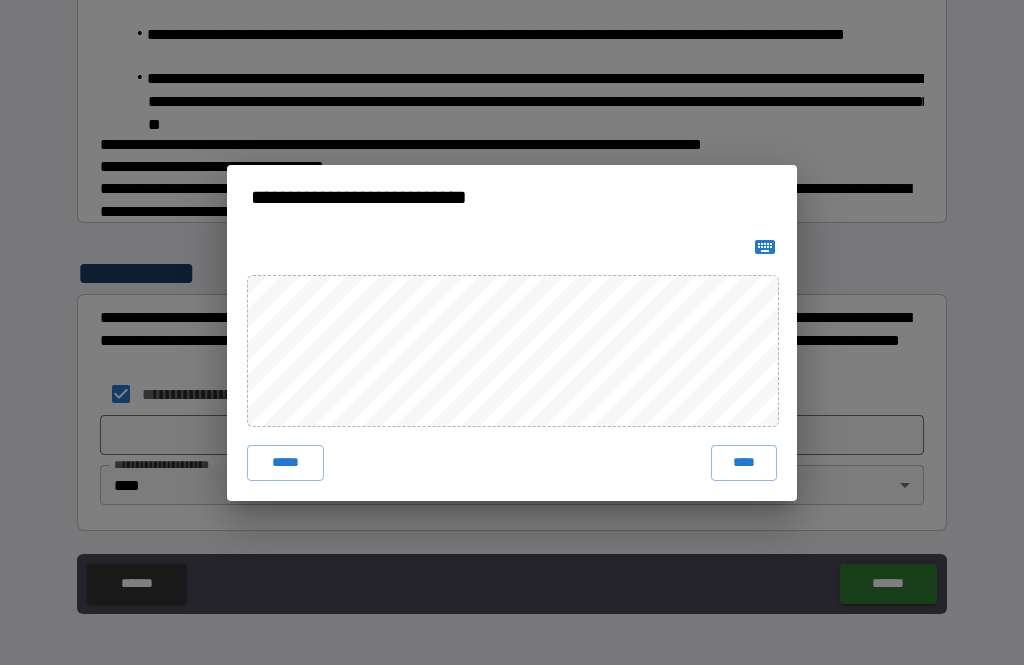 click on "****" at bounding box center [744, 463] 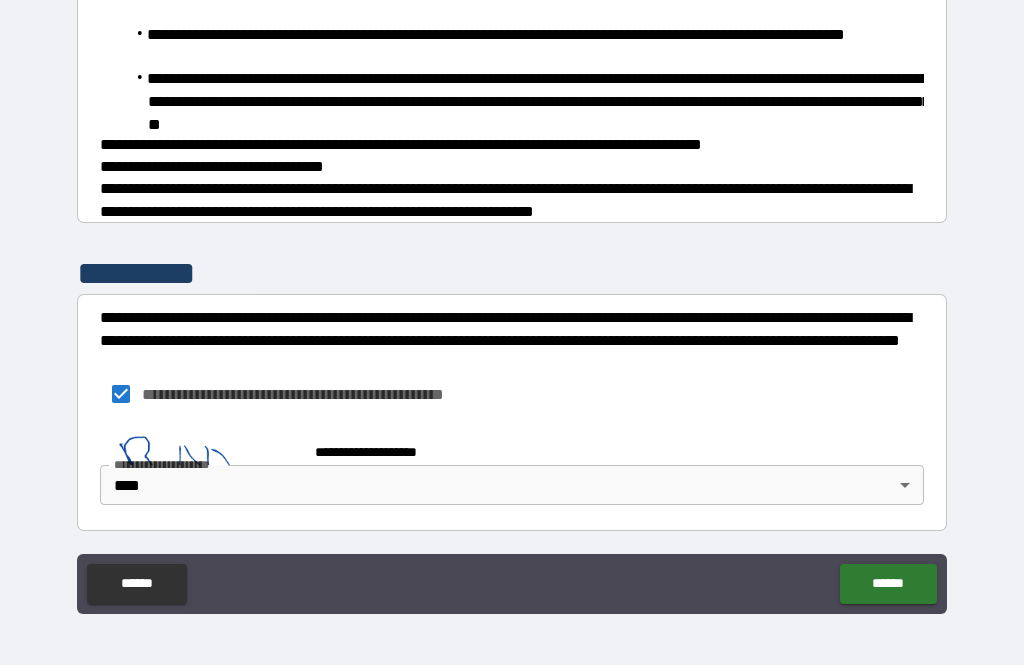 scroll, scrollTop: 2674, scrollLeft: 0, axis: vertical 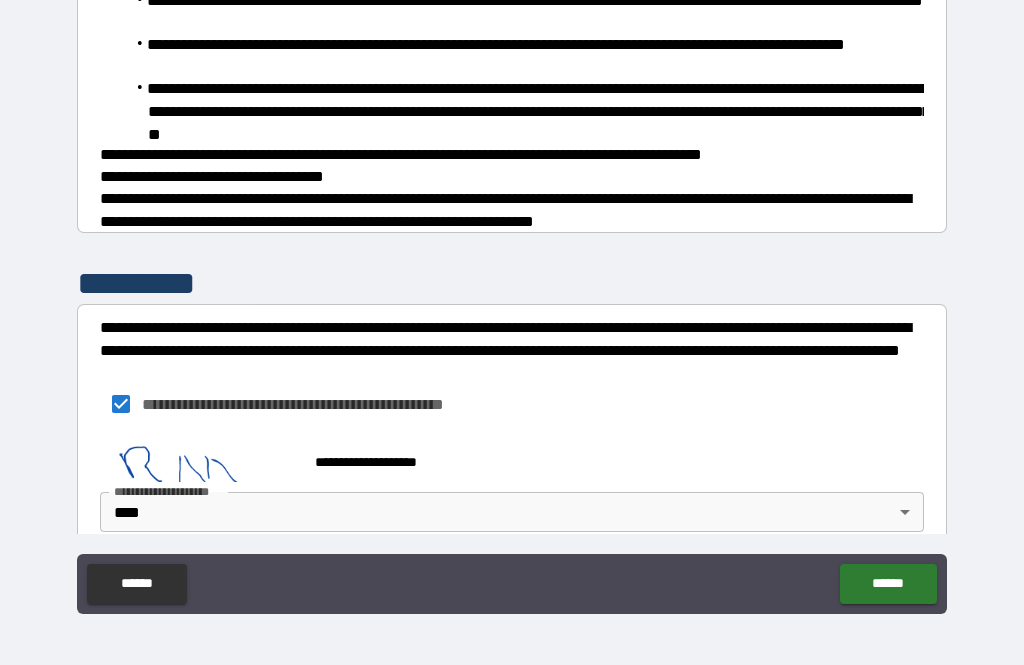 click on "******" at bounding box center [888, 584] 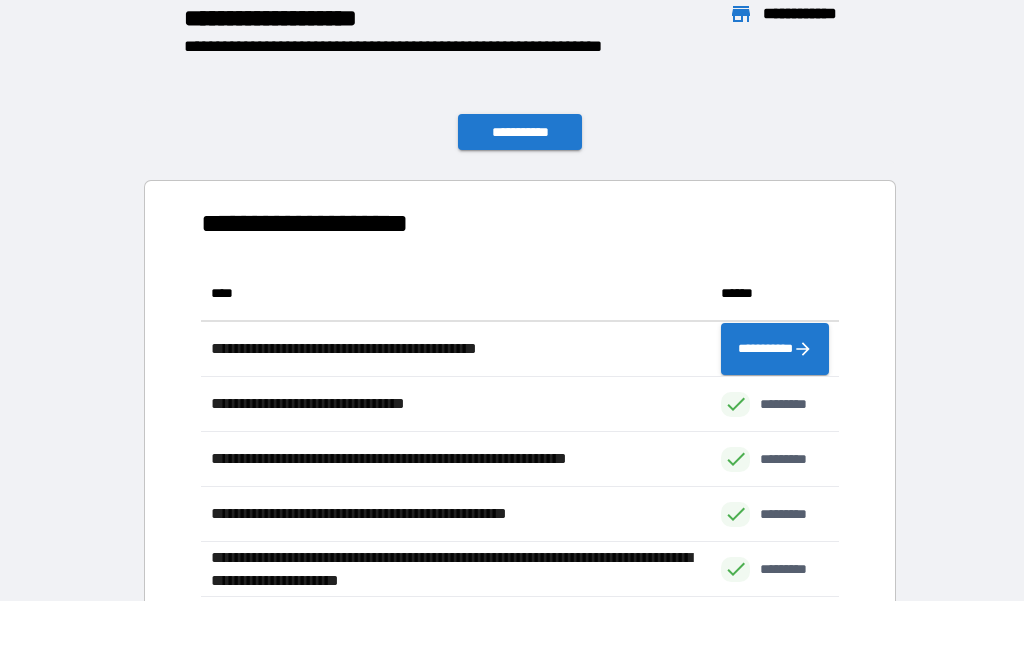 scroll, scrollTop: 331, scrollLeft: 638, axis: both 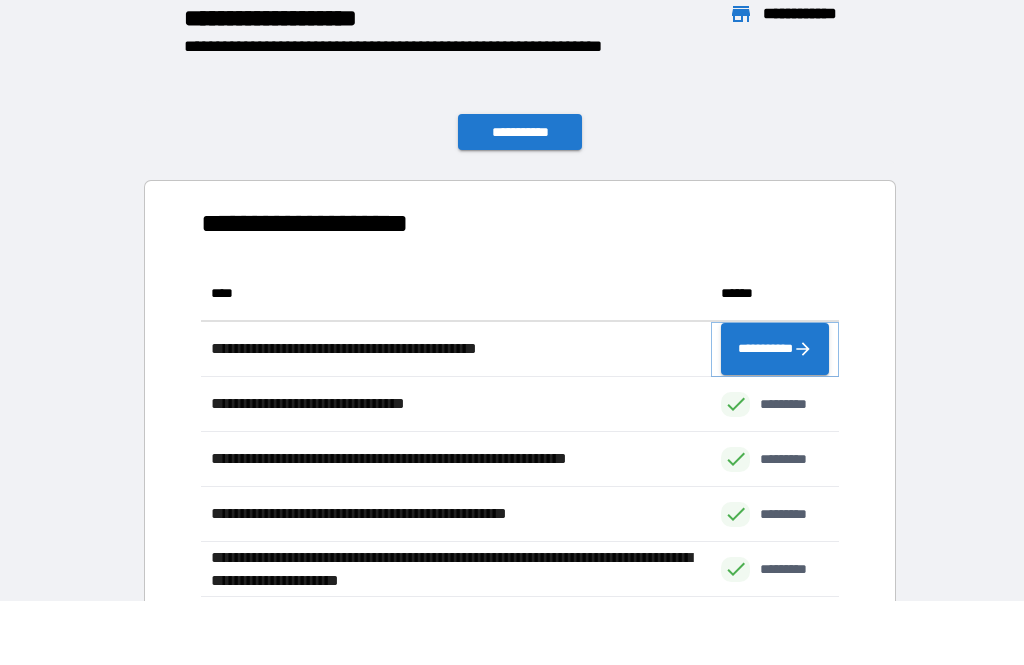 click on "**********" at bounding box center [775, 349] 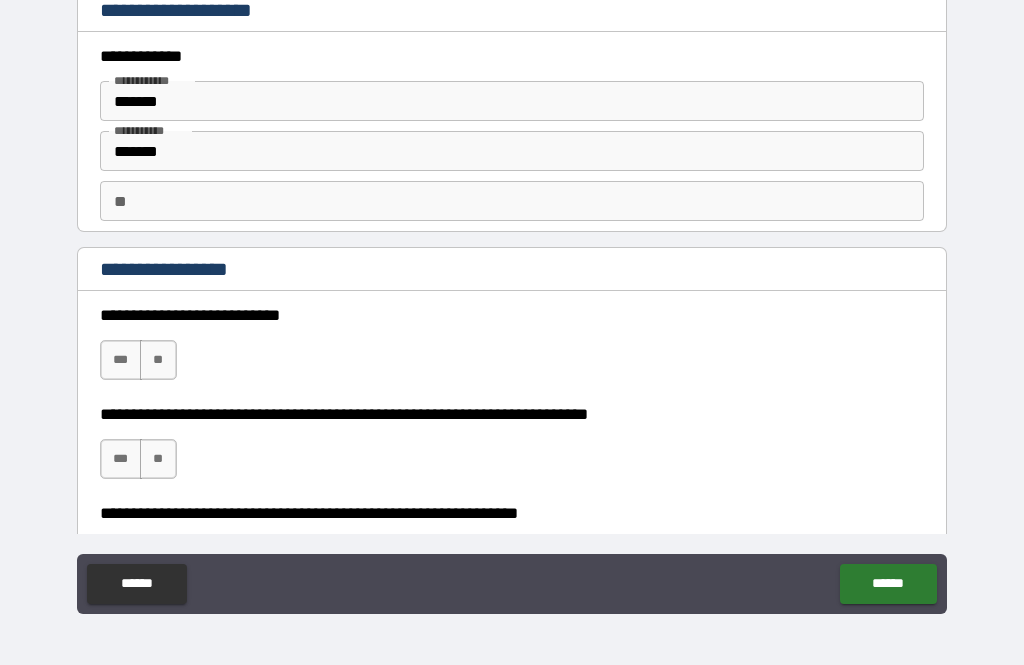 click on "***" at bounding box center [121, 360] 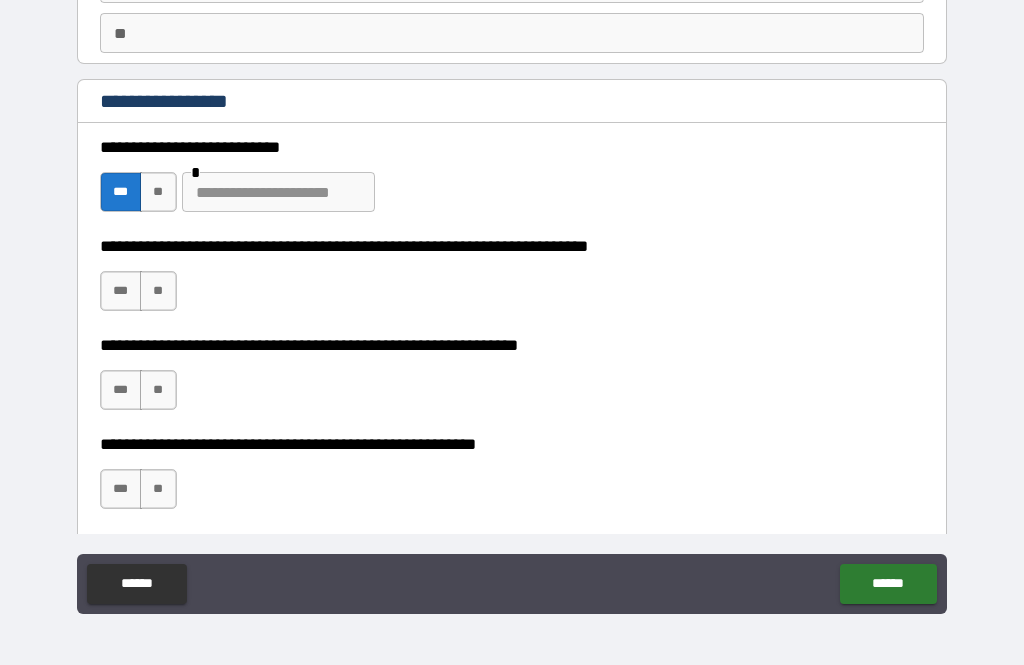 scroll, scrollTop: 170, scrollLeft: 0, axis: vertical 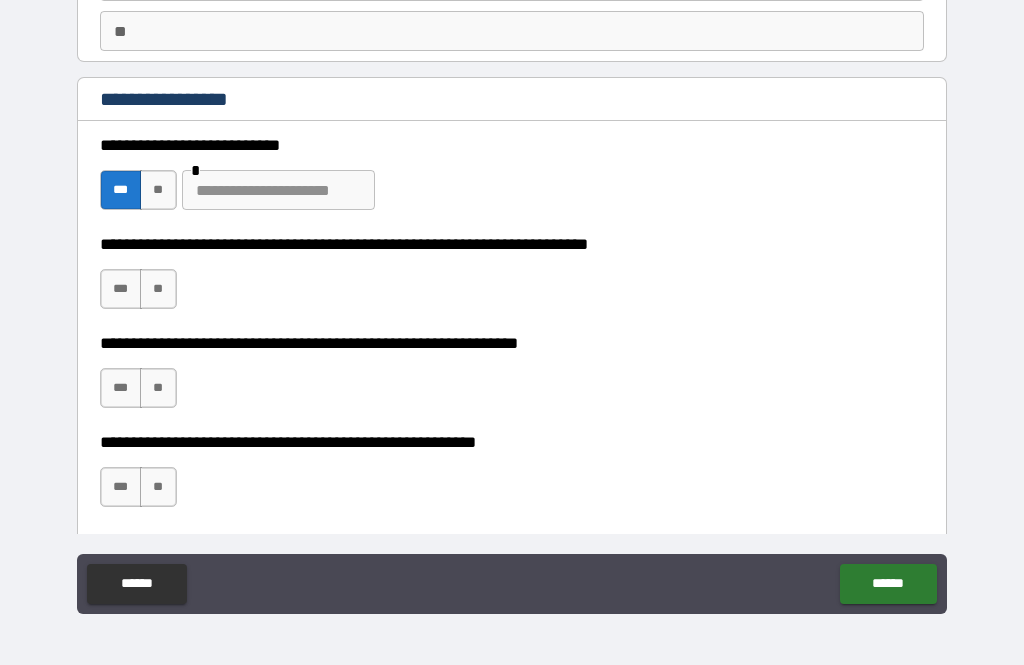 click on "**" at bounding box center (158, 289) 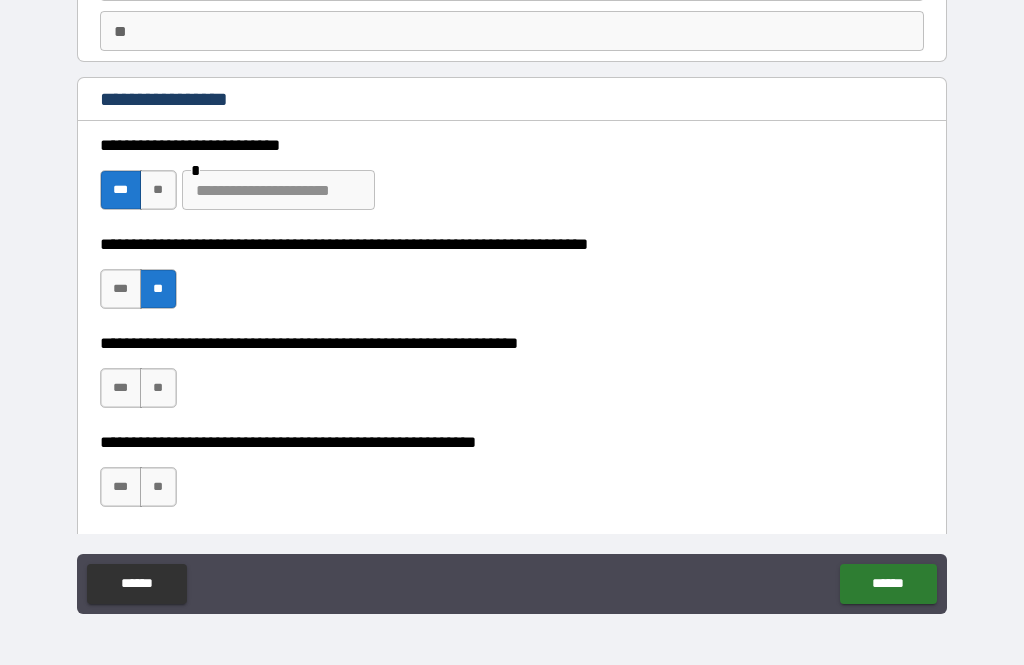 click at bounding box center [278, 190] 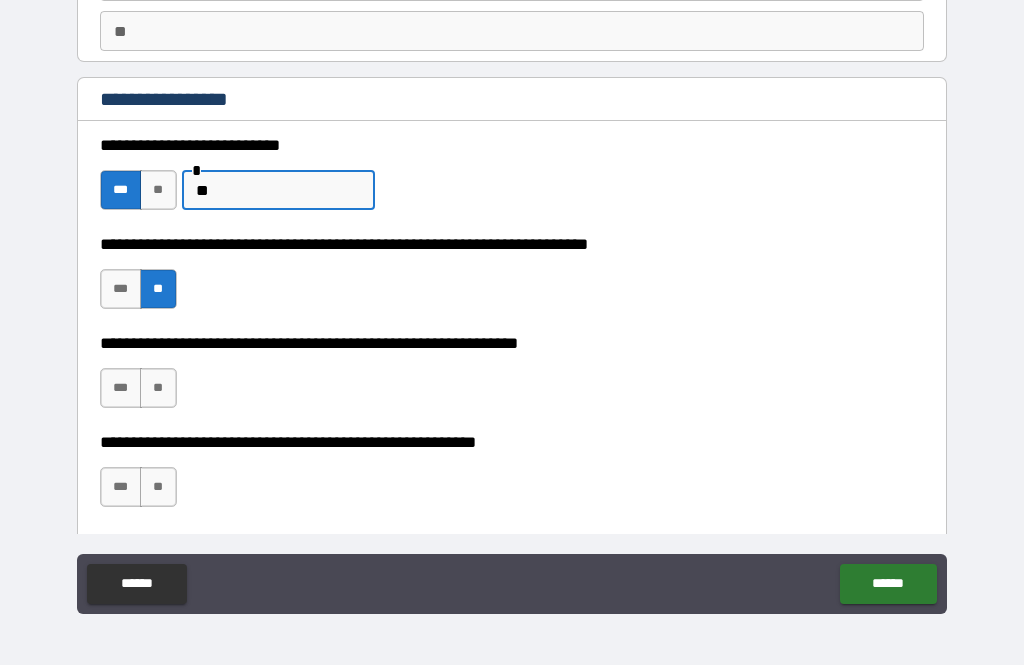 click on "**********" at bounding box center [512, 180] 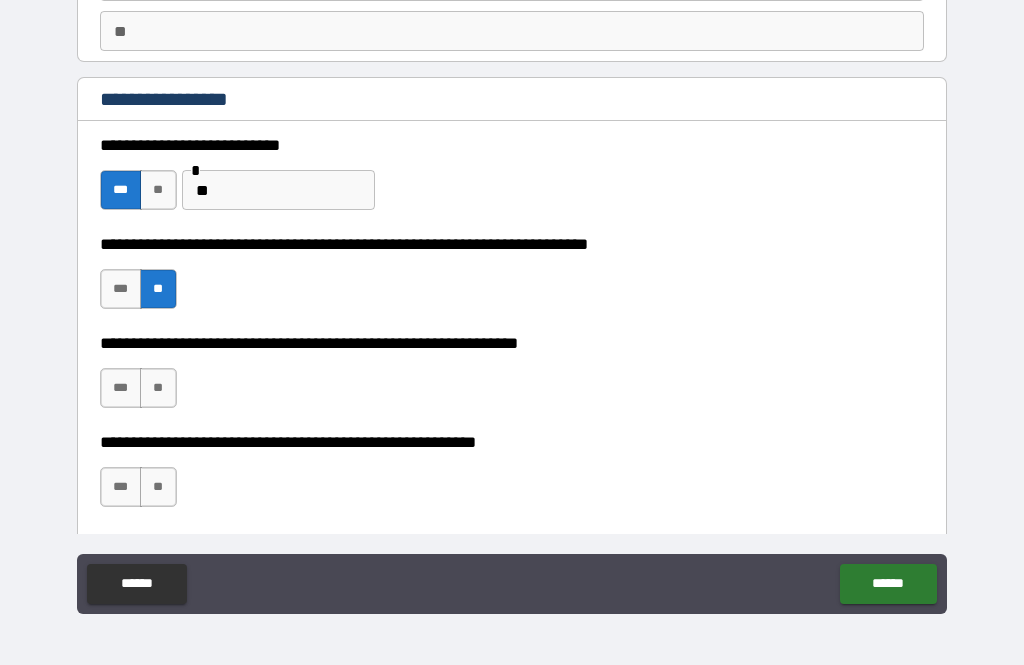 click on "**" at bounding box center [158, 388] 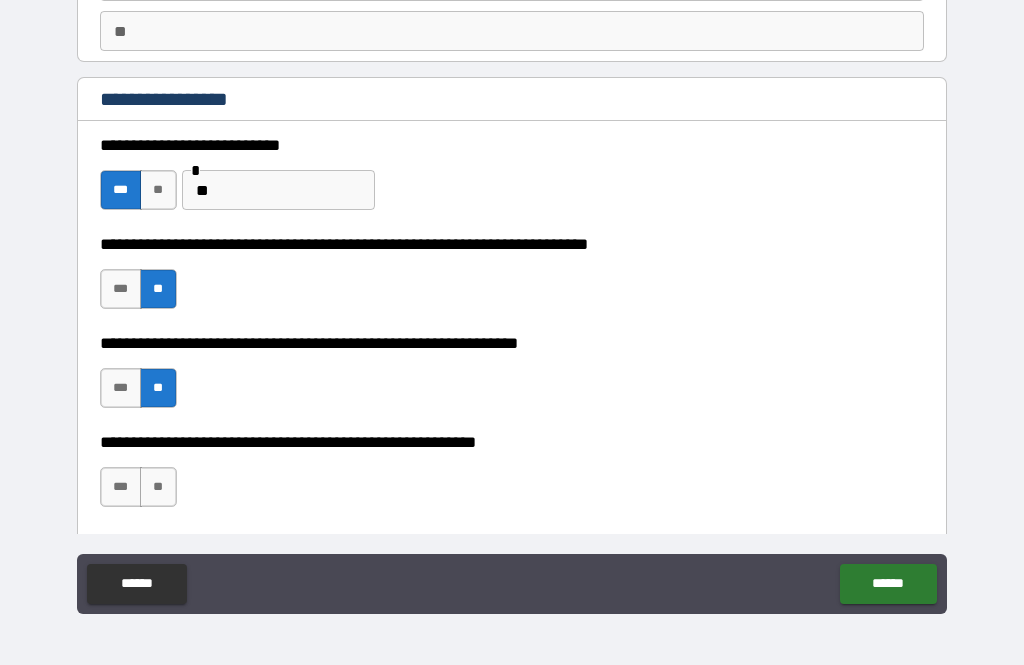 click on "**" at bounding box center (158, 487) 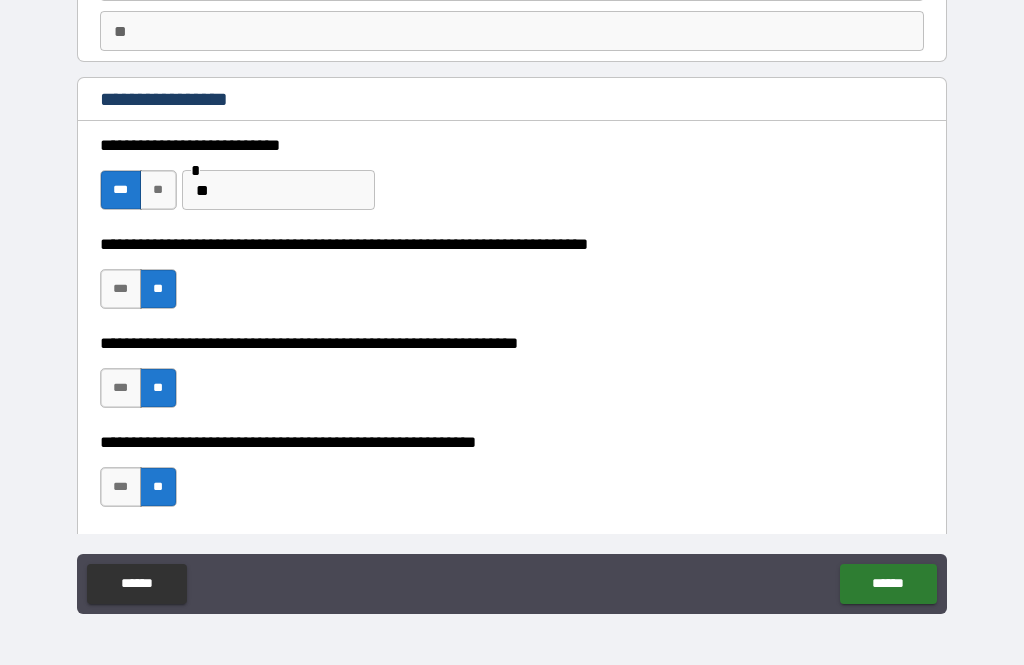 click on "***" at bounding box center (121, 487) 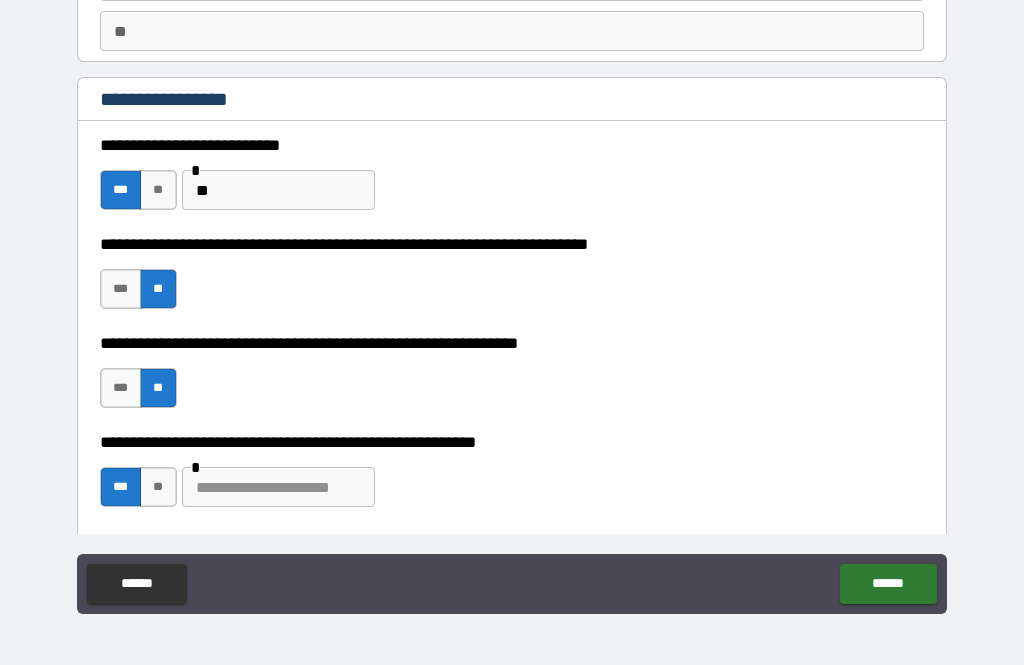 scroll, scrollTop: 166, scrollLeft: 0, axis: vertical 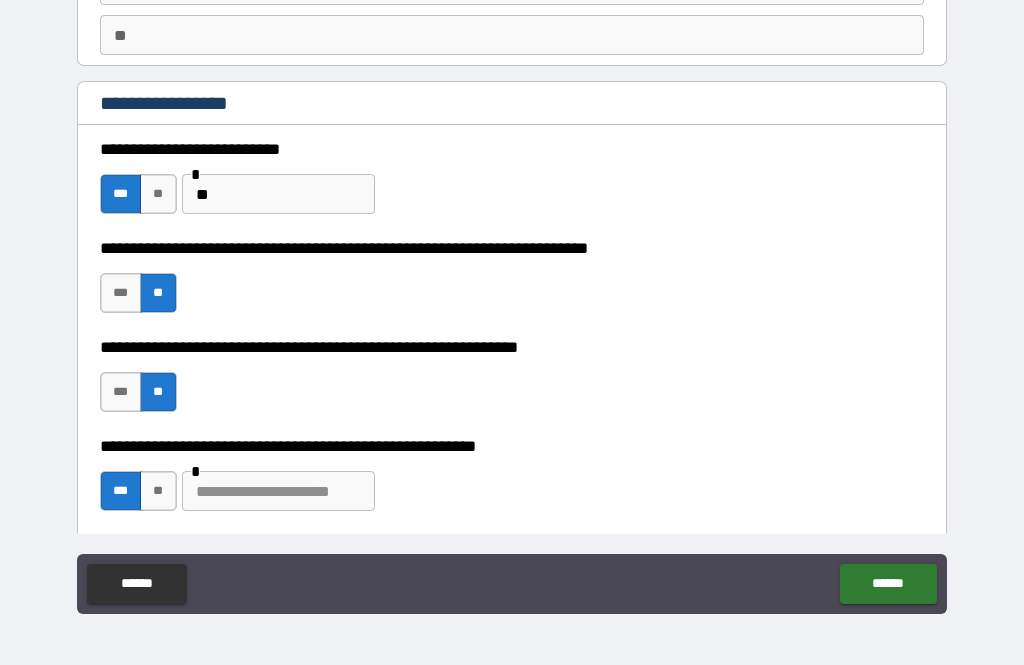 click at bounding box center (278, 491) 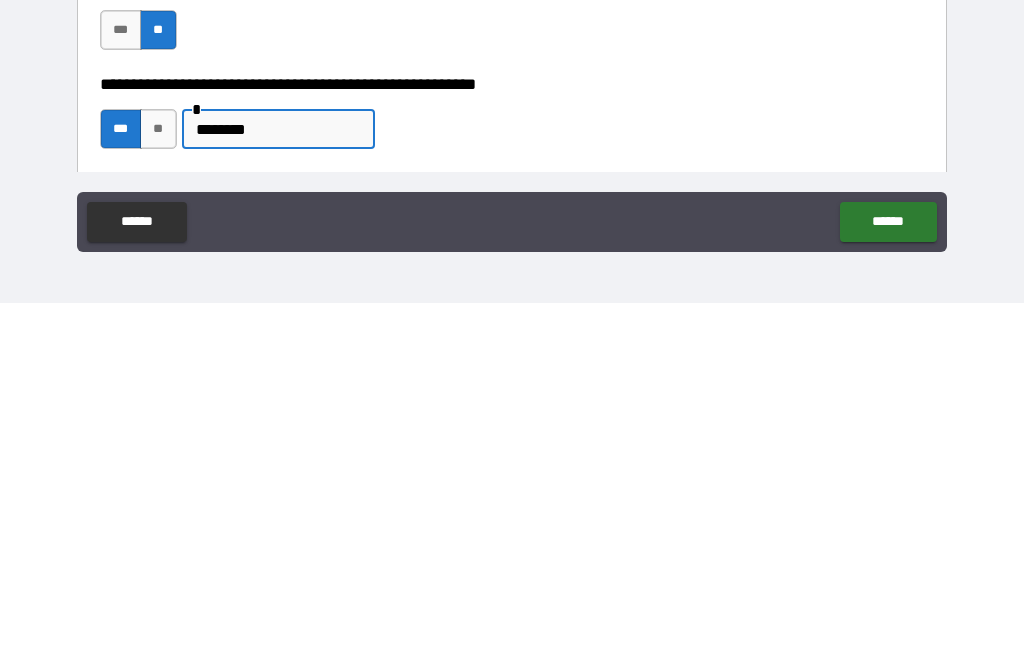click on "**********" at bounding box center (512, 303) 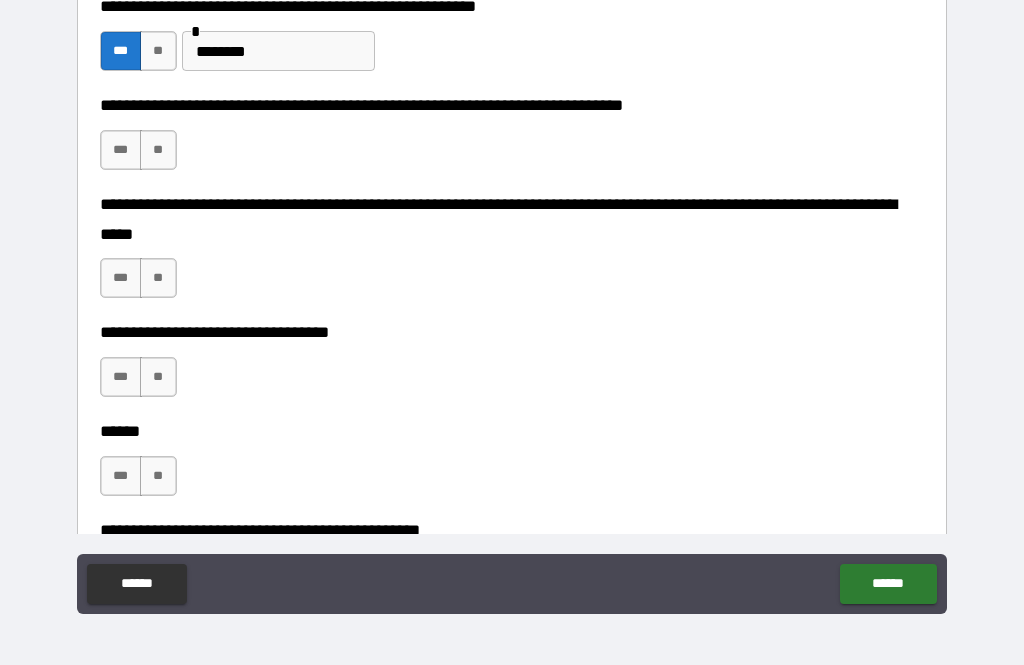 scroll, scrollTop: 601, scrollLeft: 0, axis: vertical 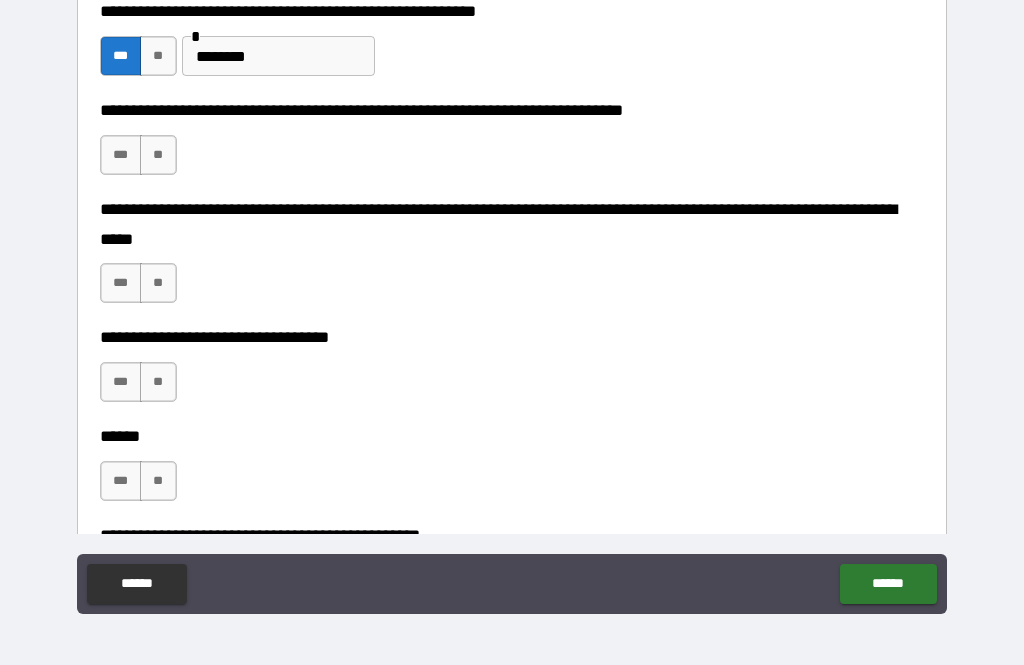 click on "**" at bounding box center (158, 155) 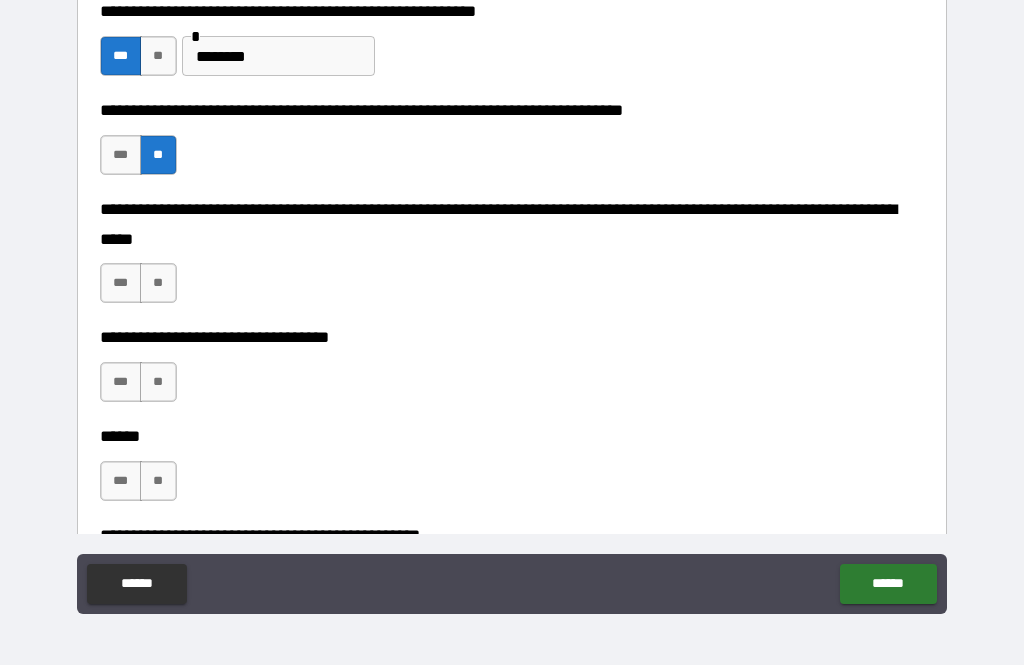 click on "**" at bounding box center (158, 283) 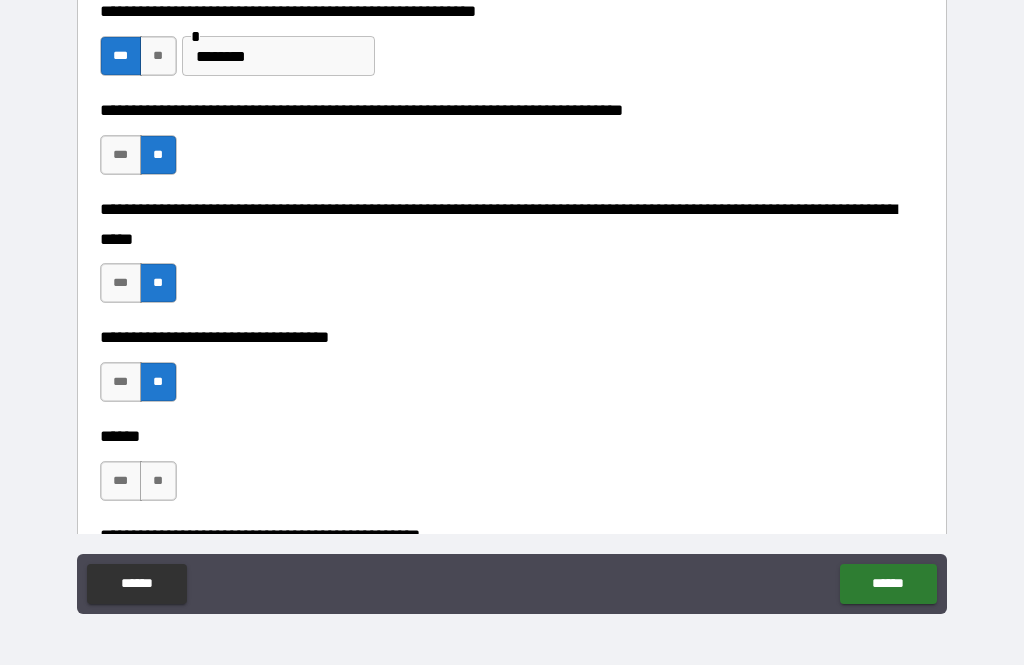 click on "**" at bounding box center [158, 481] 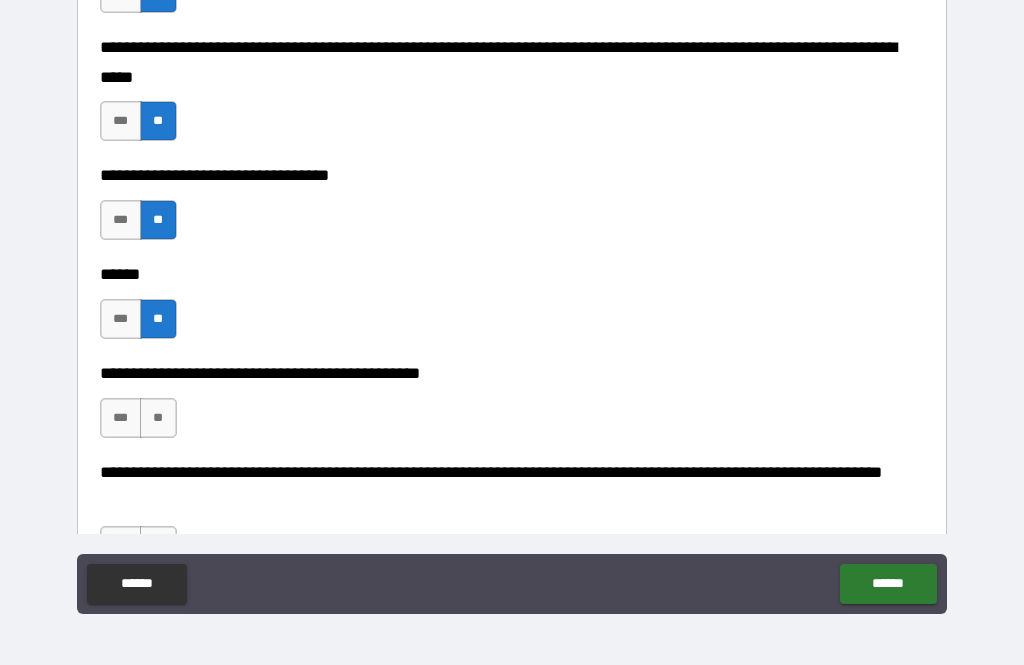 scroll, scrollTop: 769, scrollLeft: 0, axis: vertical 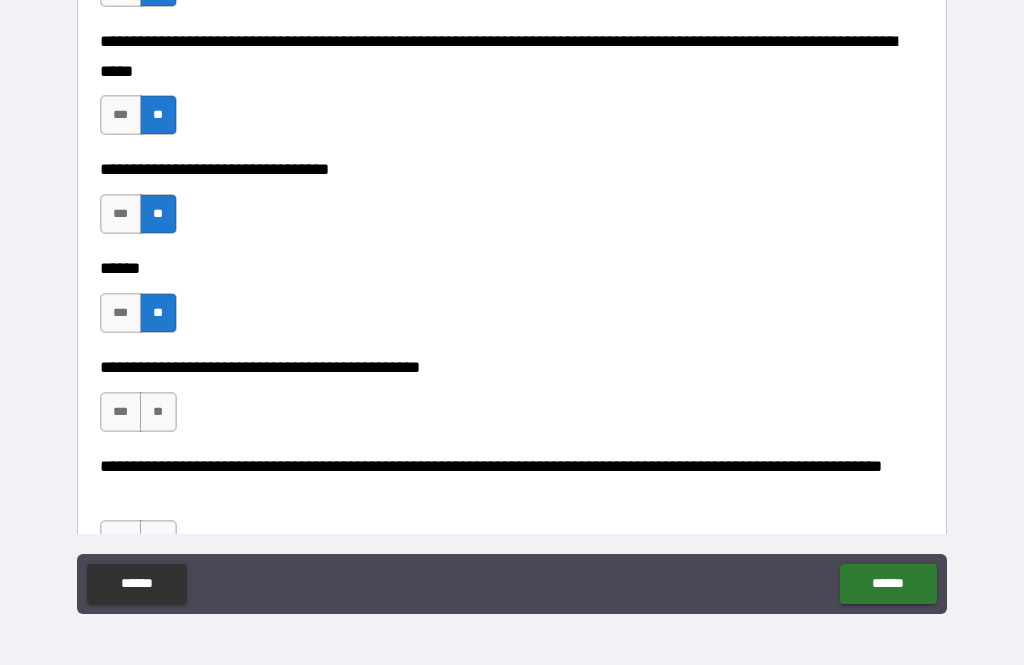 click on "**" at bounding box center [158, 412] 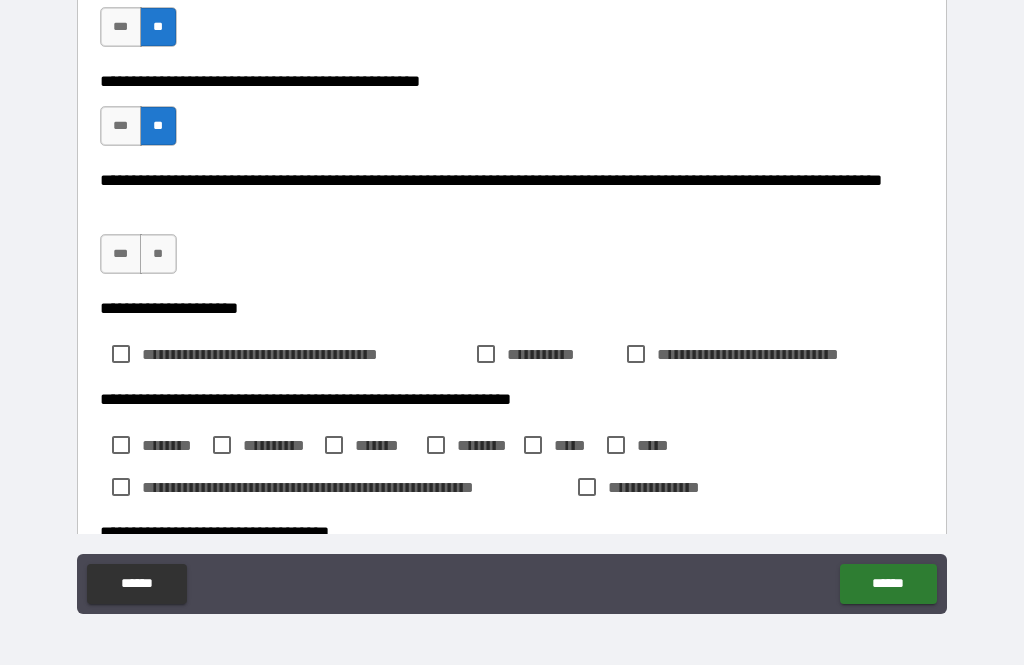 scroll, scrollTop: 1055, scrollLeft: 0, axis: vertical 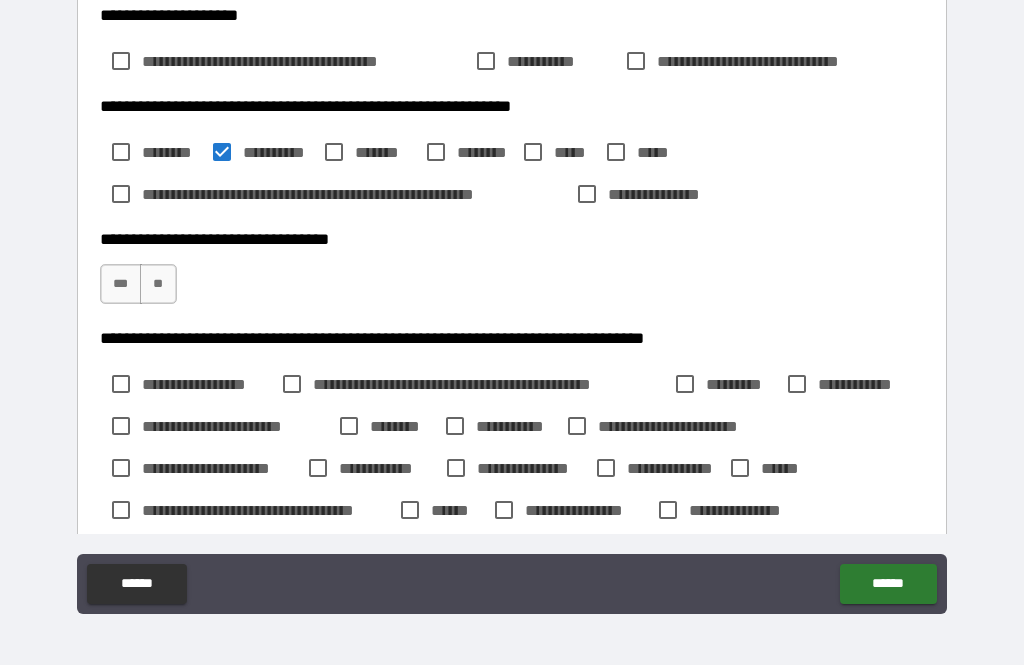 click on "**" at bounding box center (158, 284) 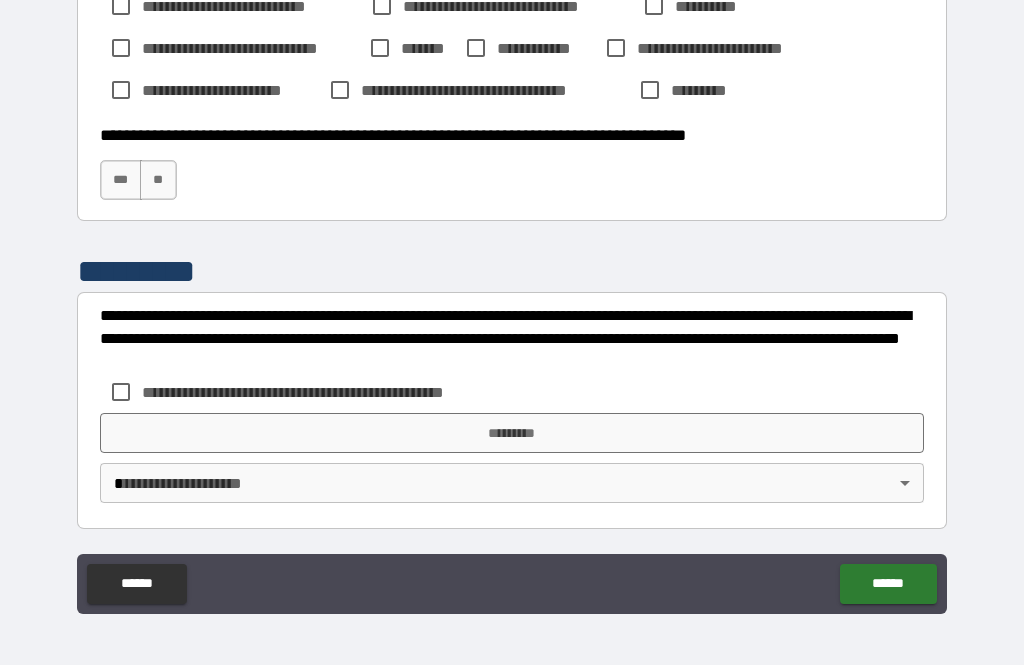 scroll, scrollTop: 2398, scrollLeft: 0, axis: vertical 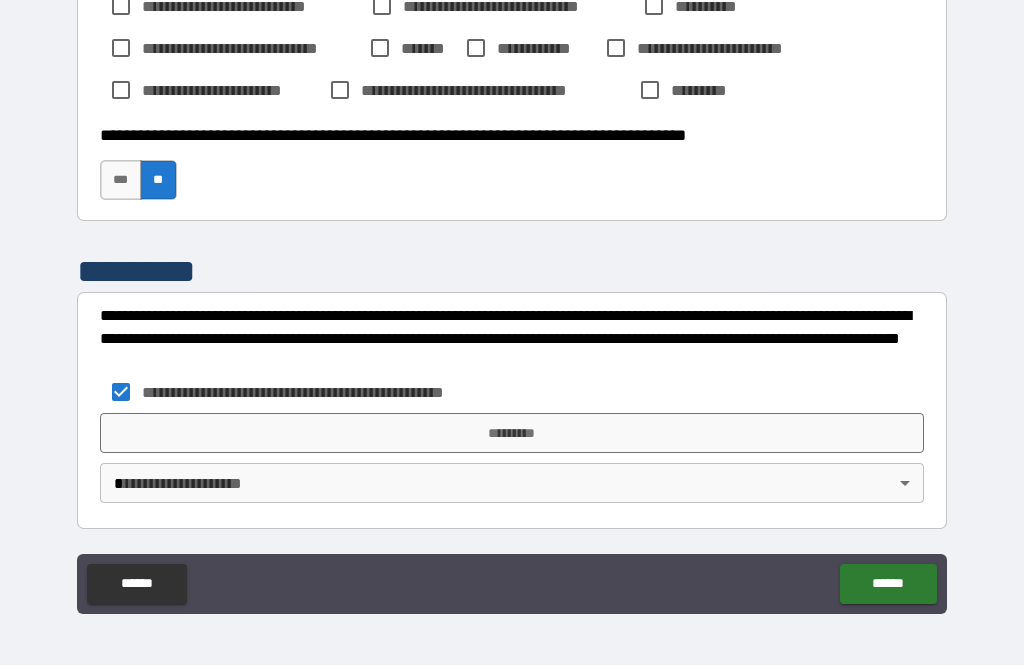 click on "**********" at bounding box center (512, 300) 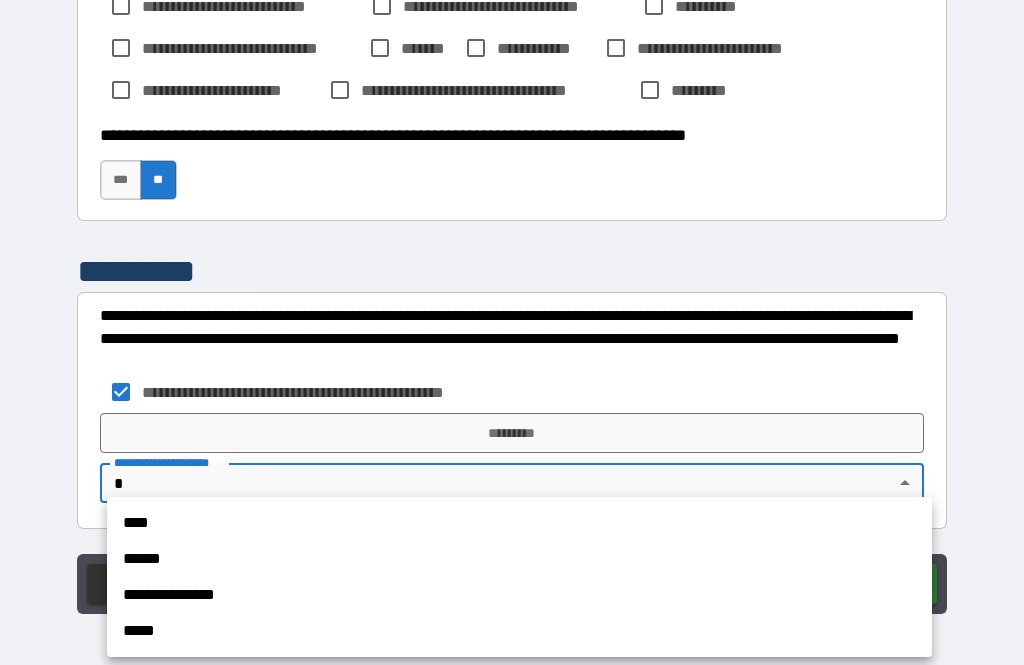 click on "****" at bounding box center (519, 523) 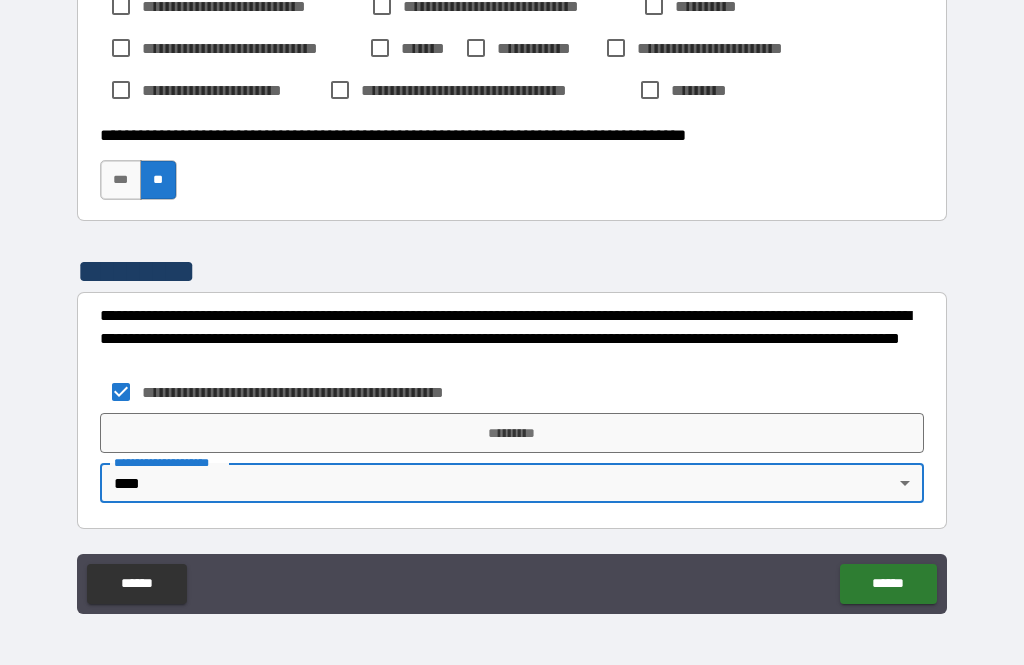 click on "*********" at bounding box center (512, 433) 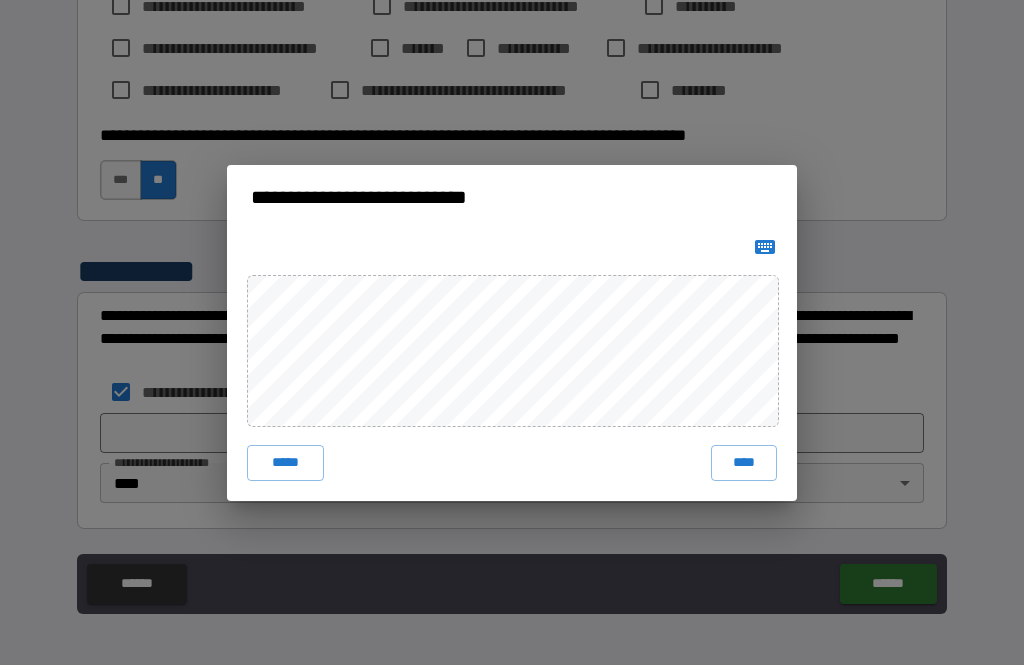 click on "****" at bounding box center [744, 463] 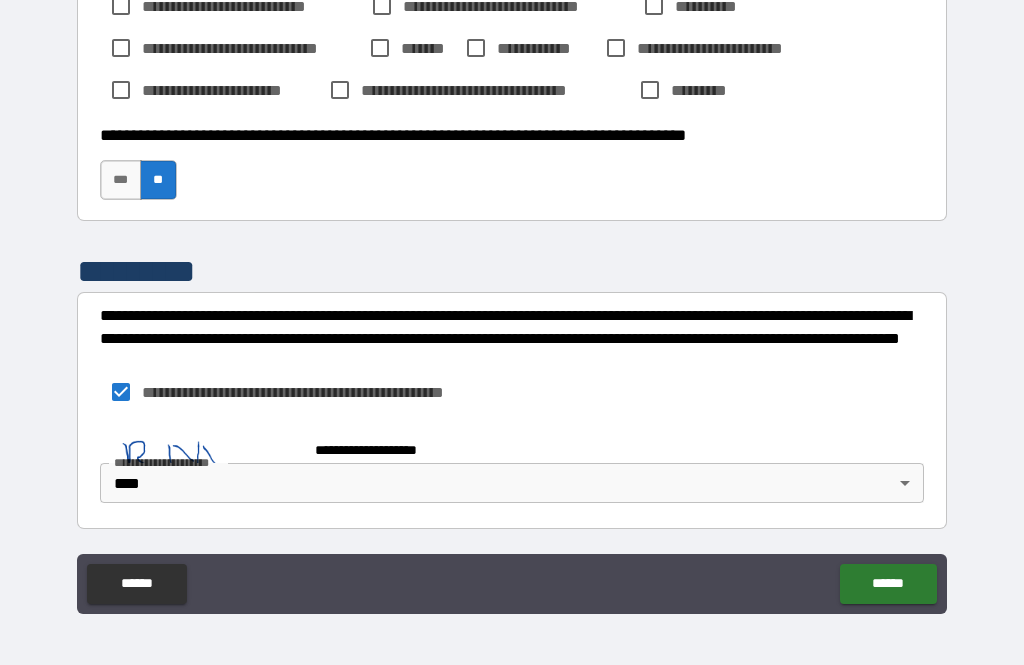 scroll, scrollTop: 2388, scrollLeft: 0, axis: vertical 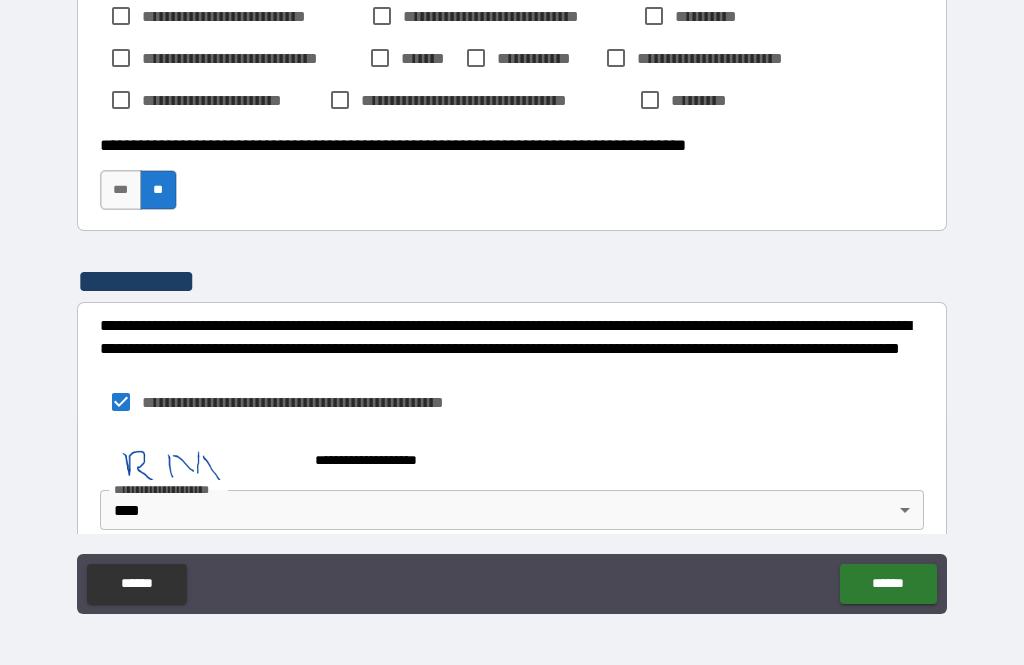 click on "******" at bounding box center (888, 584) 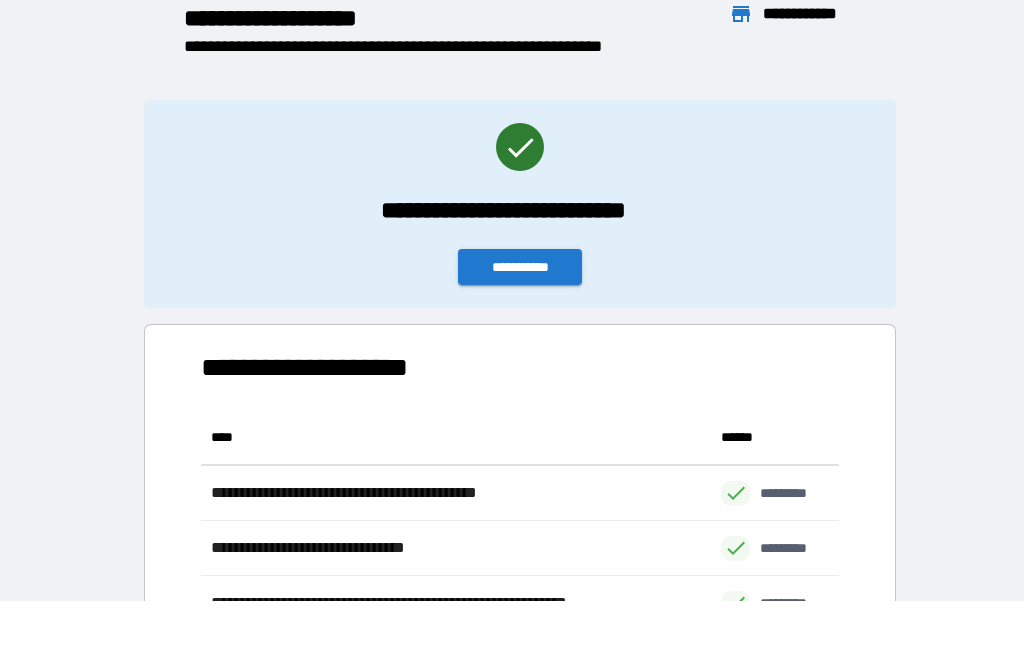 scroll, scrollTop: 331, scrollLeft: 638, axis: both 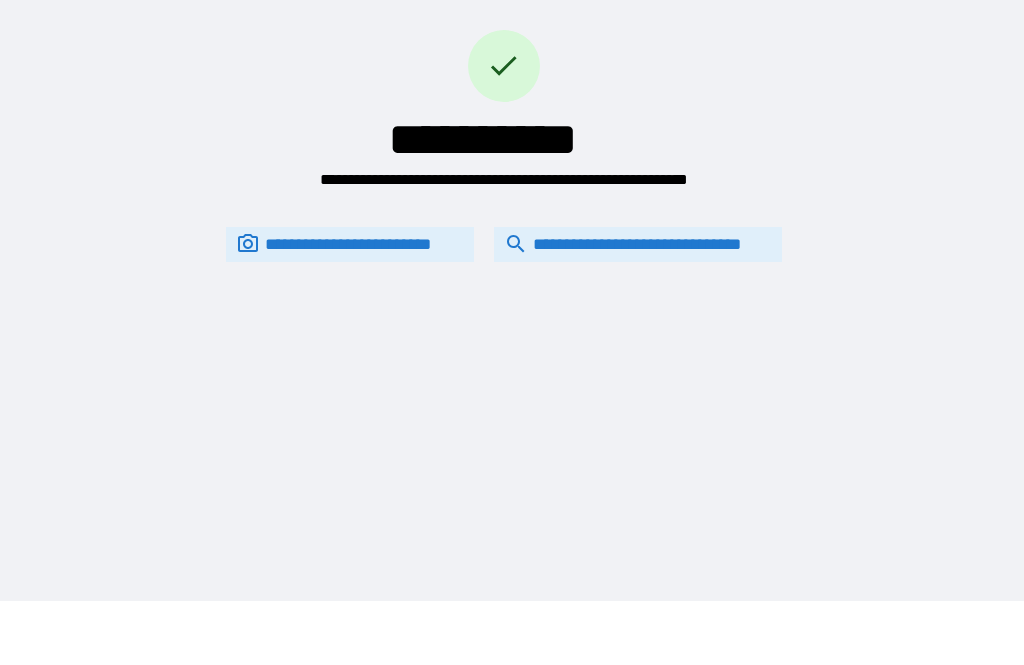 click on "**********" at bounding box center [638, 244] 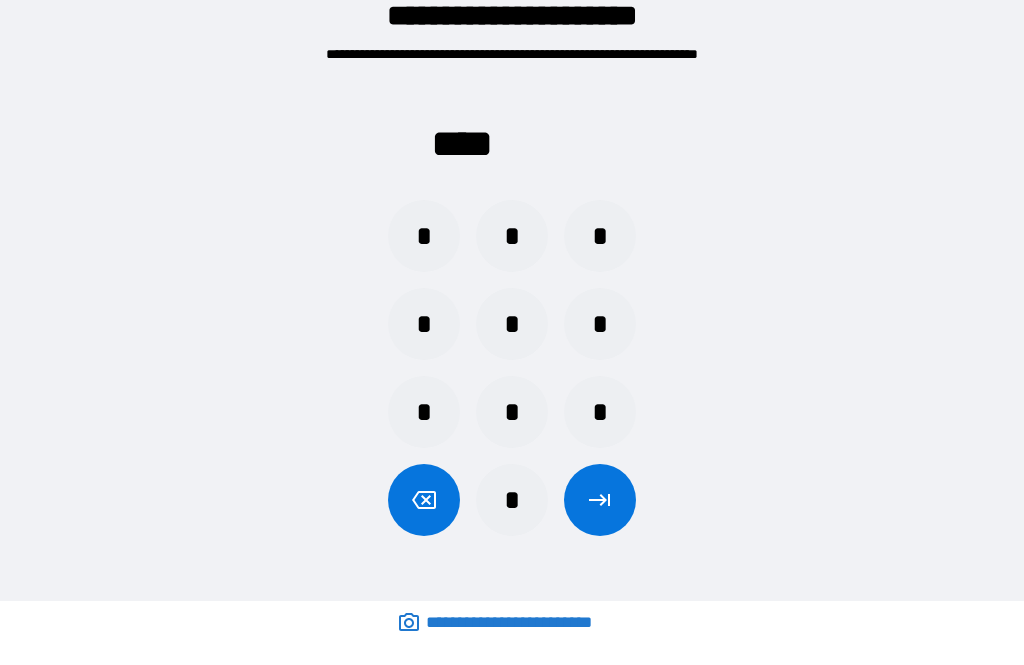 click on "*" at bounding box center (600, 412) 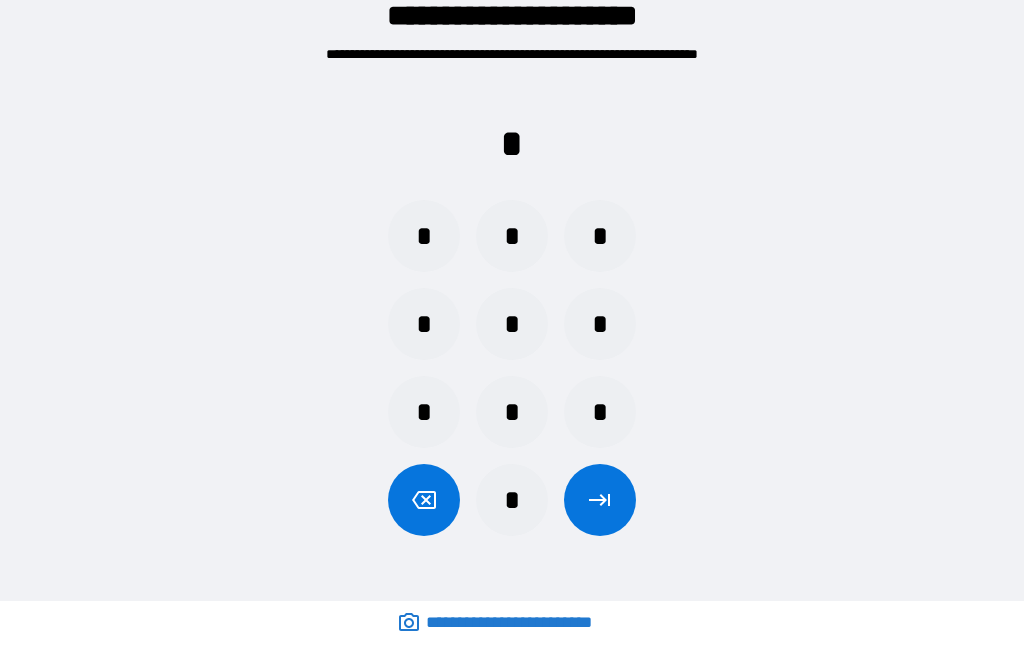 click on "*" at bounding box center (512, 324) 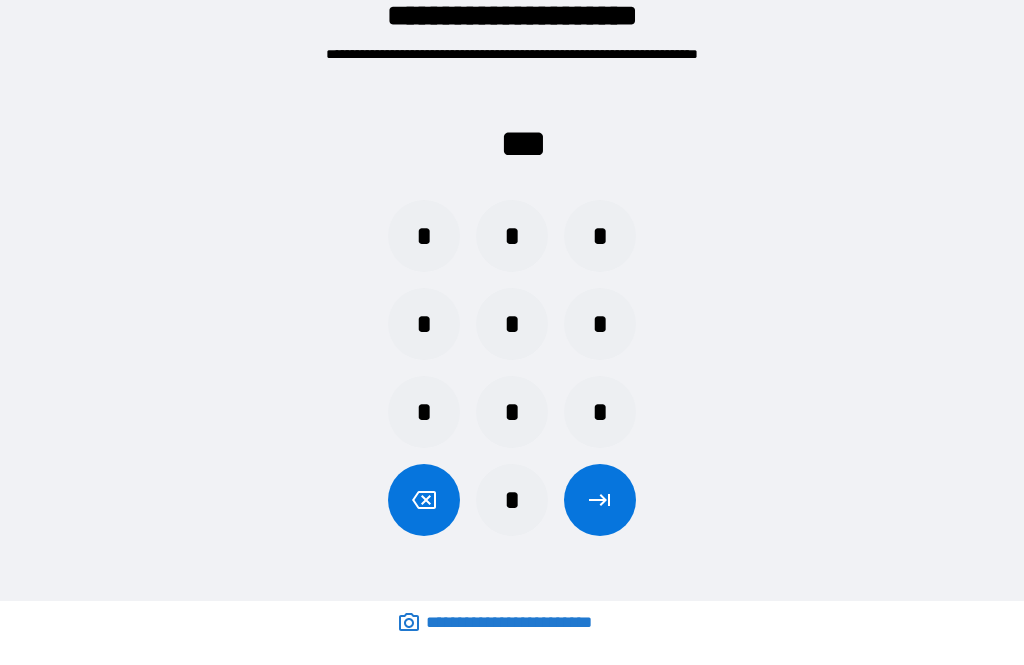click on "*" at bounding box center (600, 412) 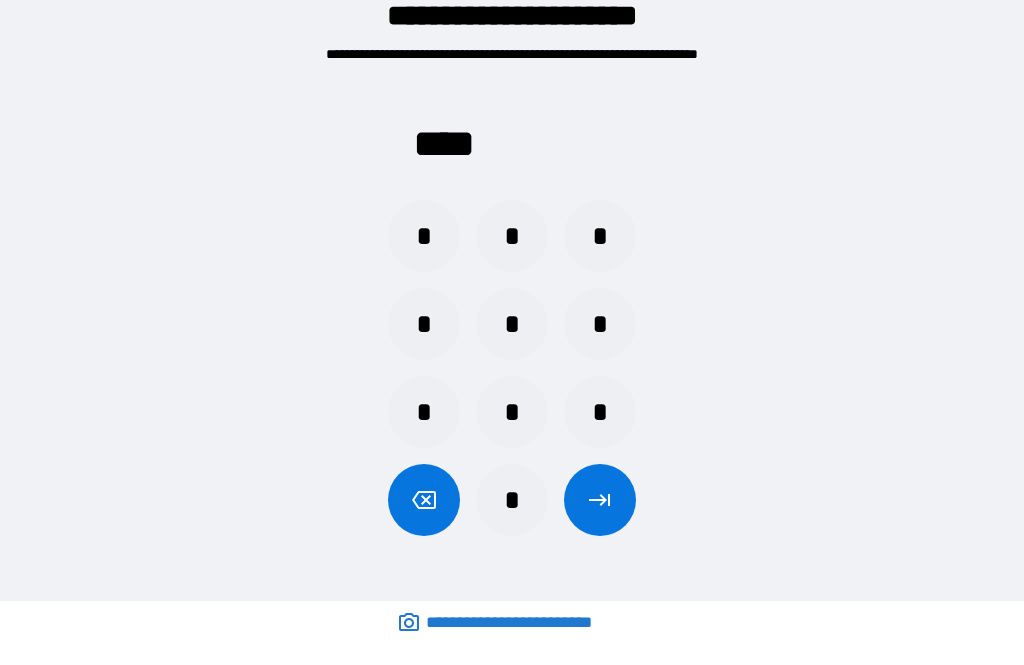 click at bounding box center (600, 500) 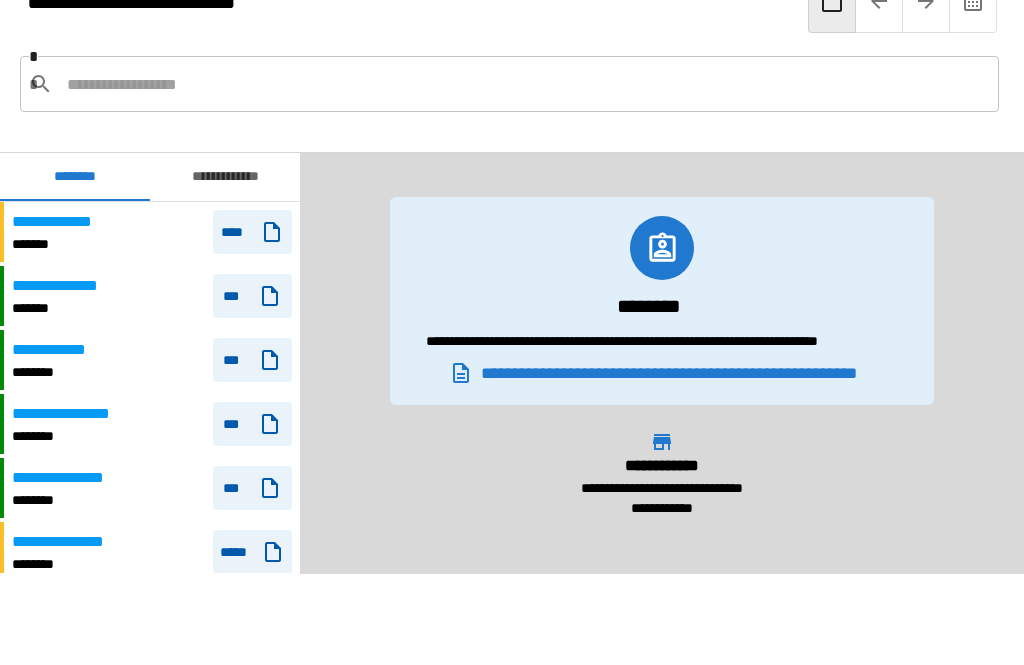 scroll, scrollTop: 120, scrollLeft: 0, axis: vertical 